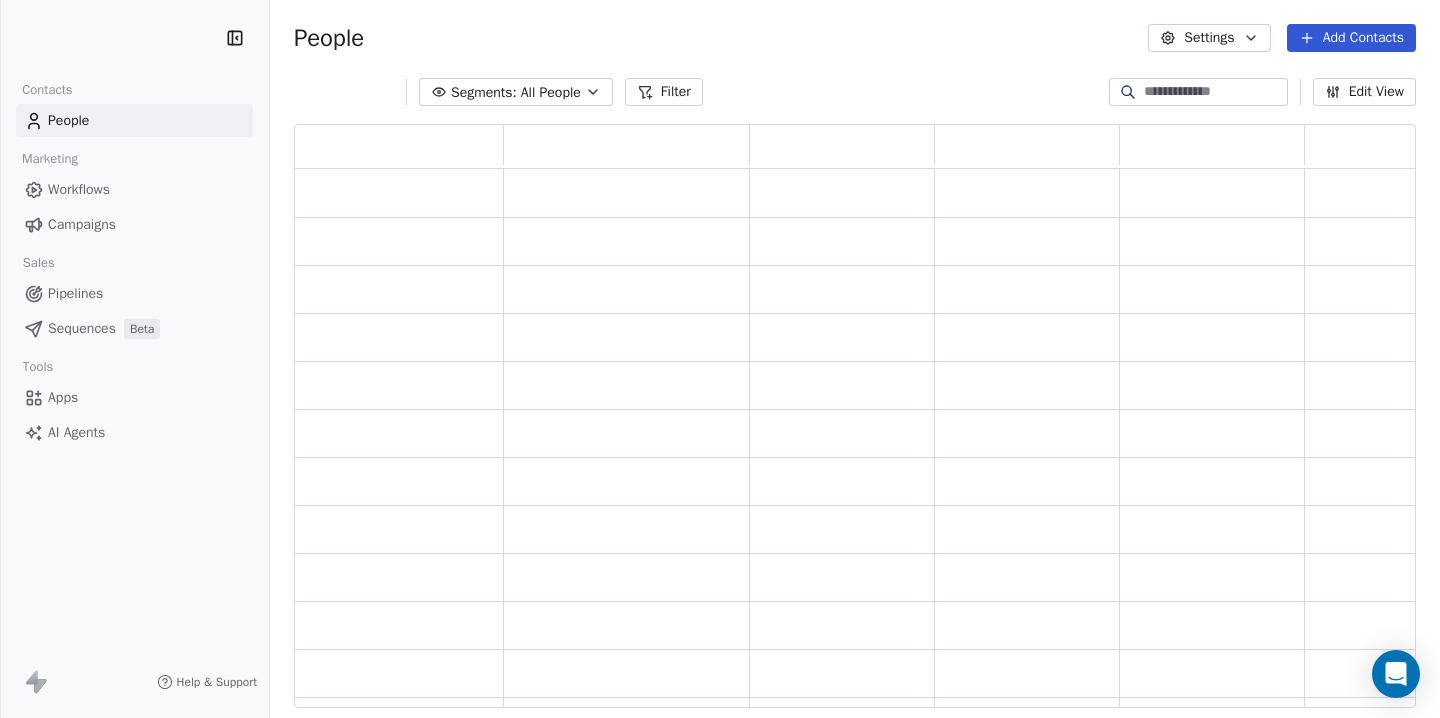 scroll, scrollTop: 0, scrollLeft: 0, axis: both 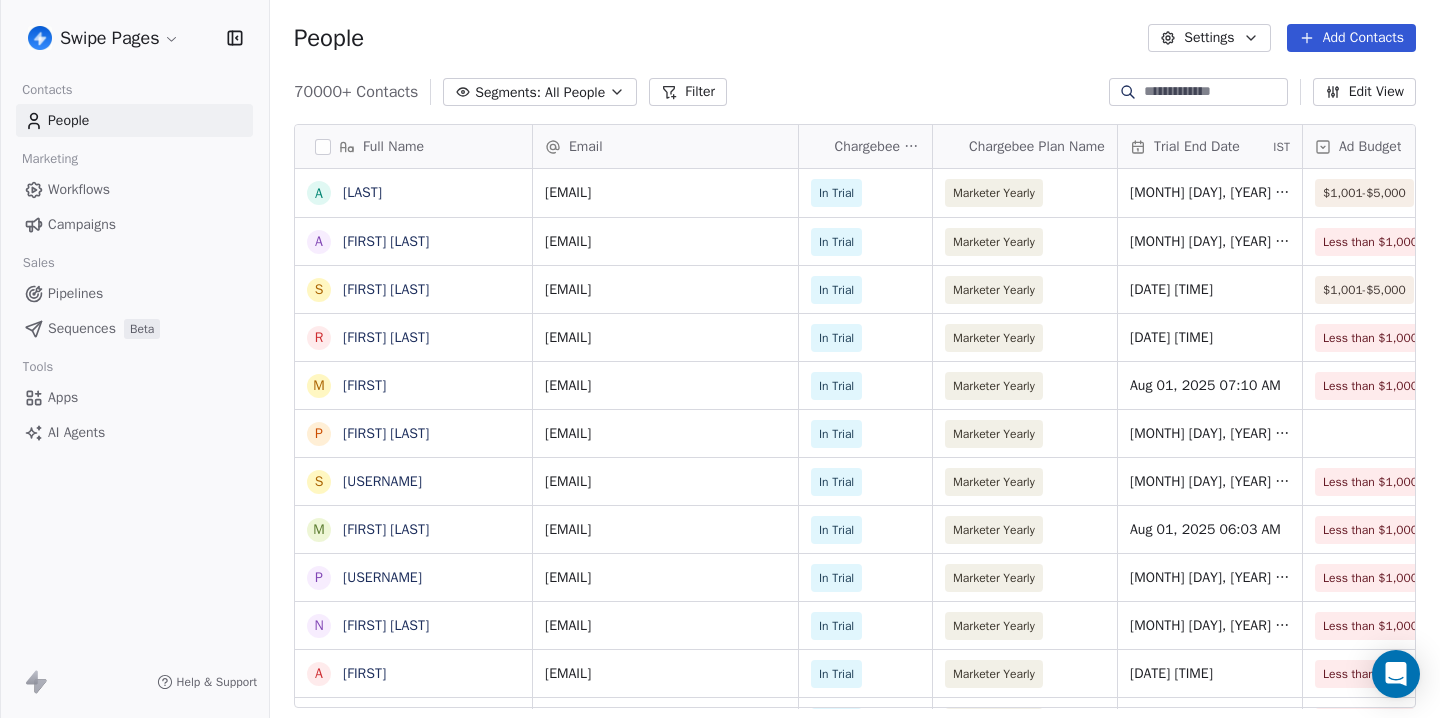 click on "AI Agents" at bounding box center [76, 432] 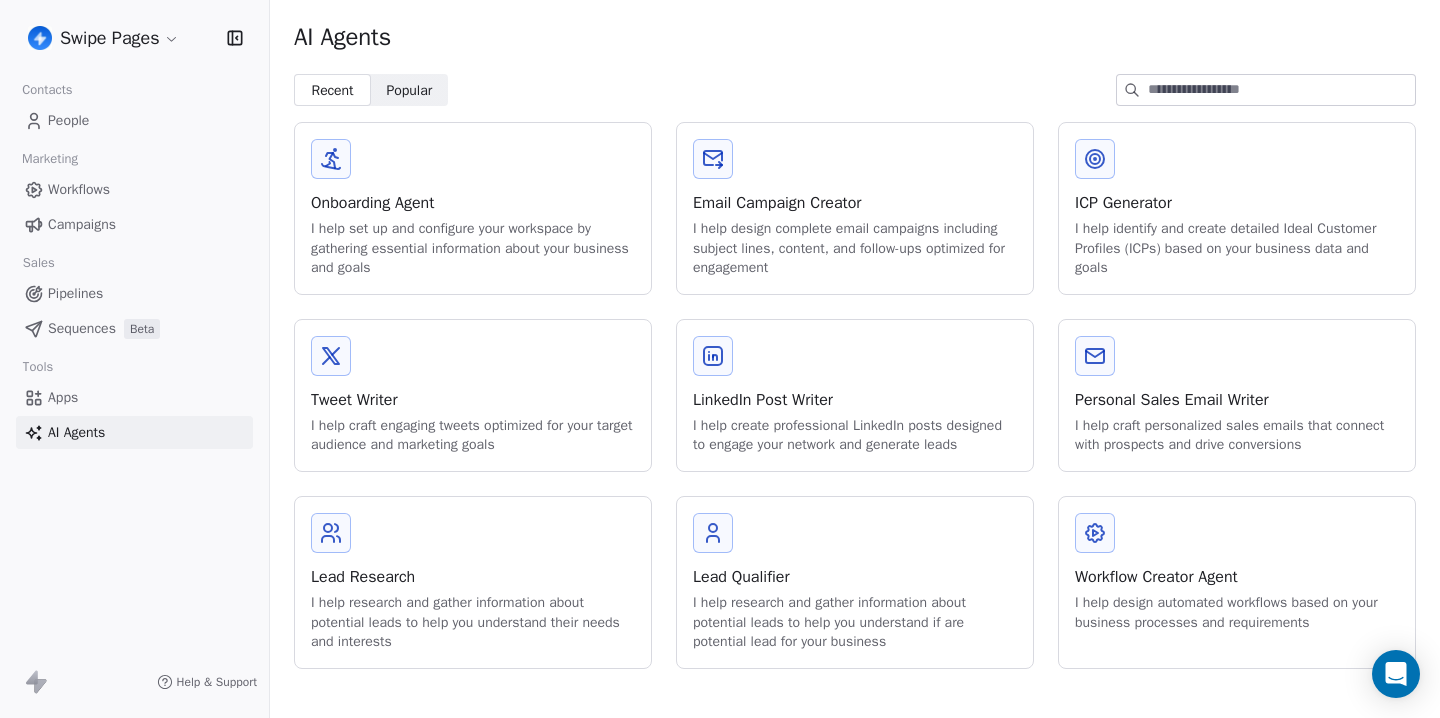 click on "I help design complete email campaigns including subject lines, content, and follow-ups optimized for engagement" at bounding box center [855, 248] 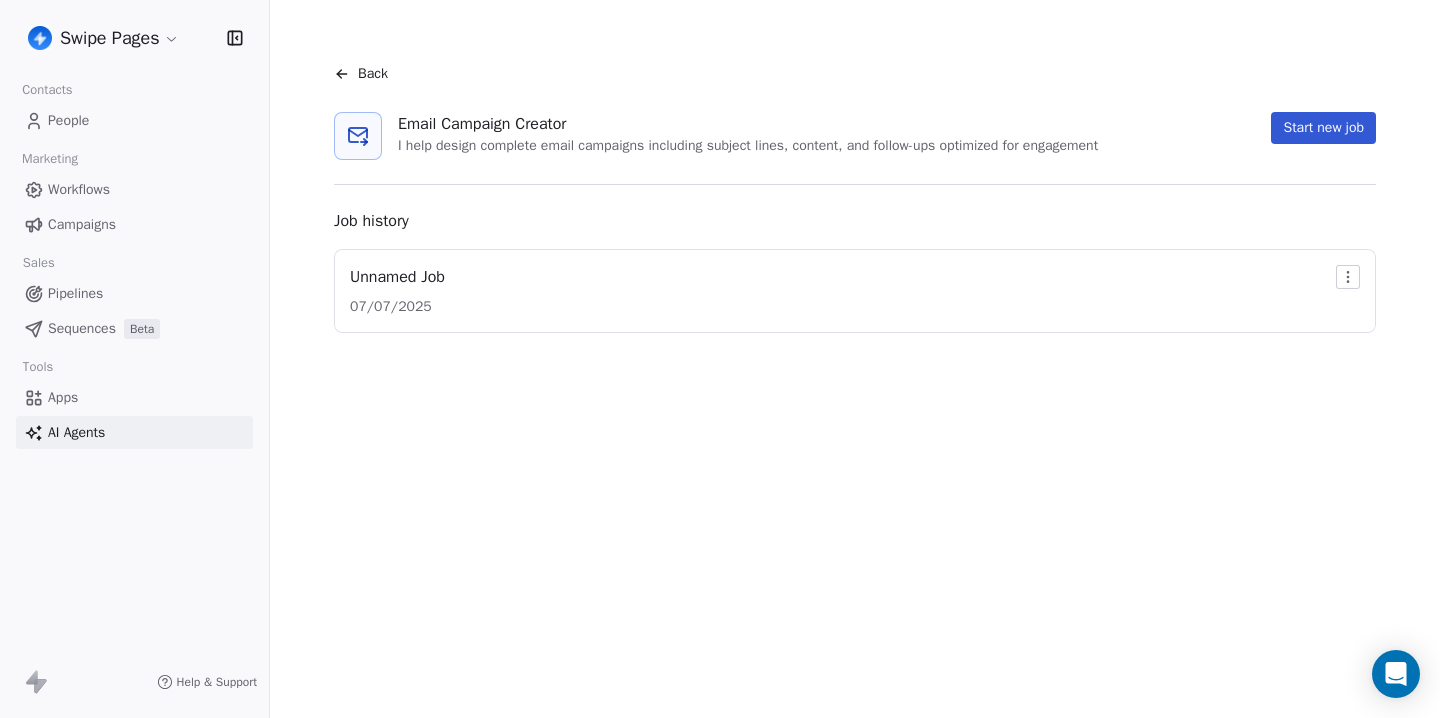click on "Start new job" at bounding box center (1323, 128) 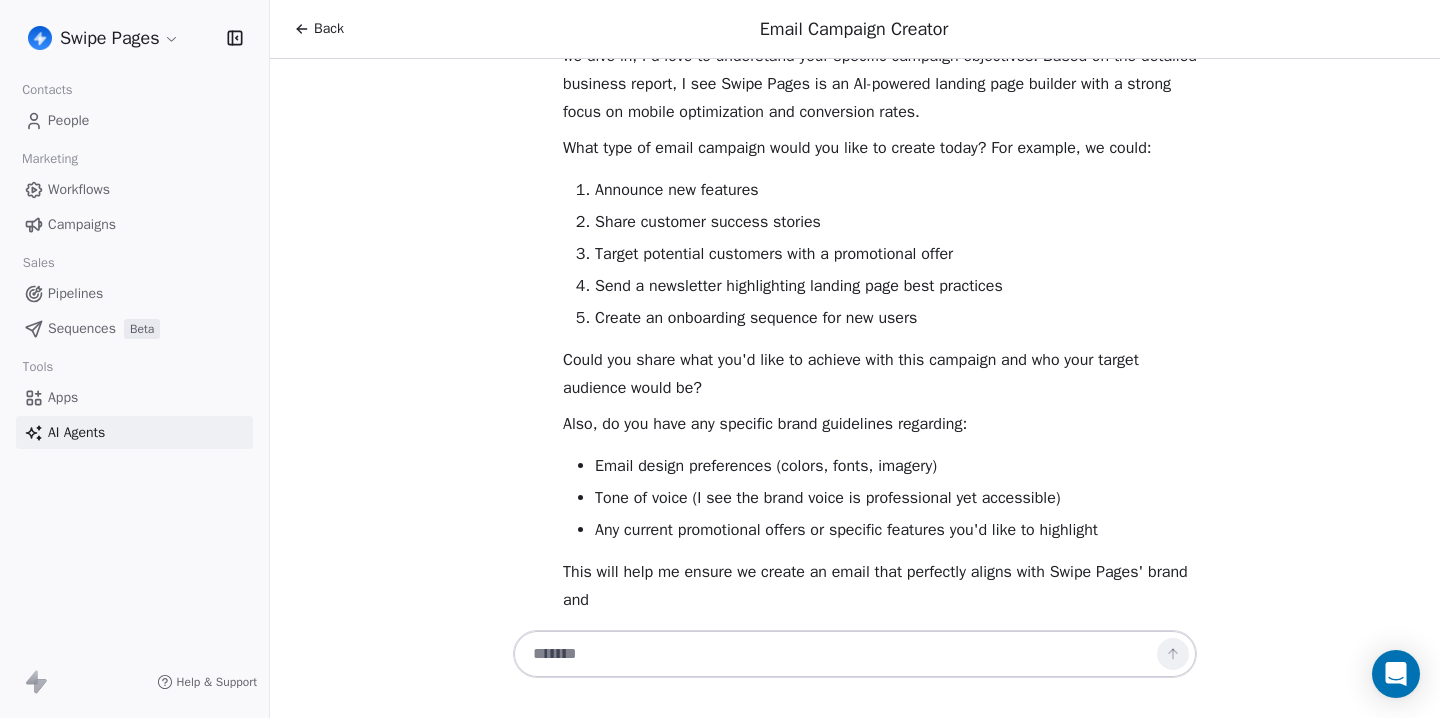scroll, scrollTop: 113, scrollLeft: 0, axis: vertical 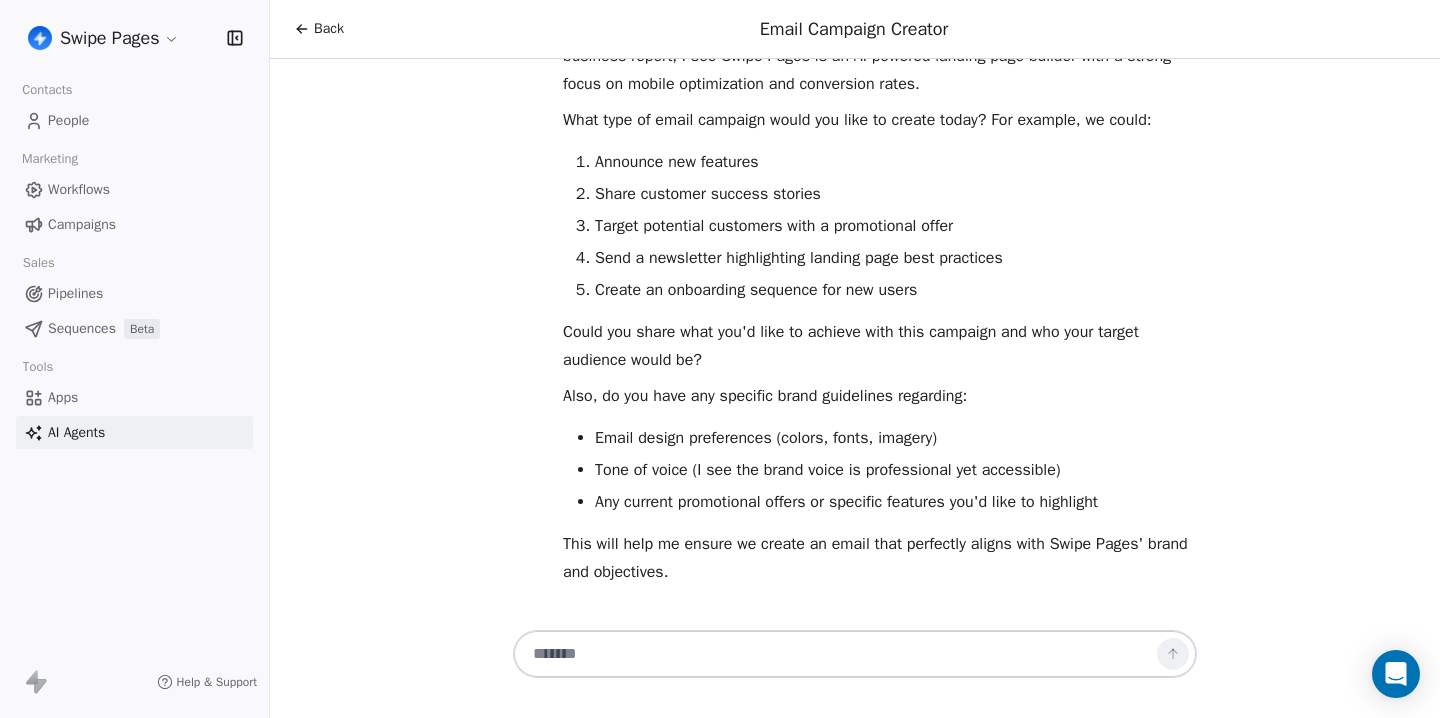 click on "Swipe Pages" at bounding box center [134, 38] 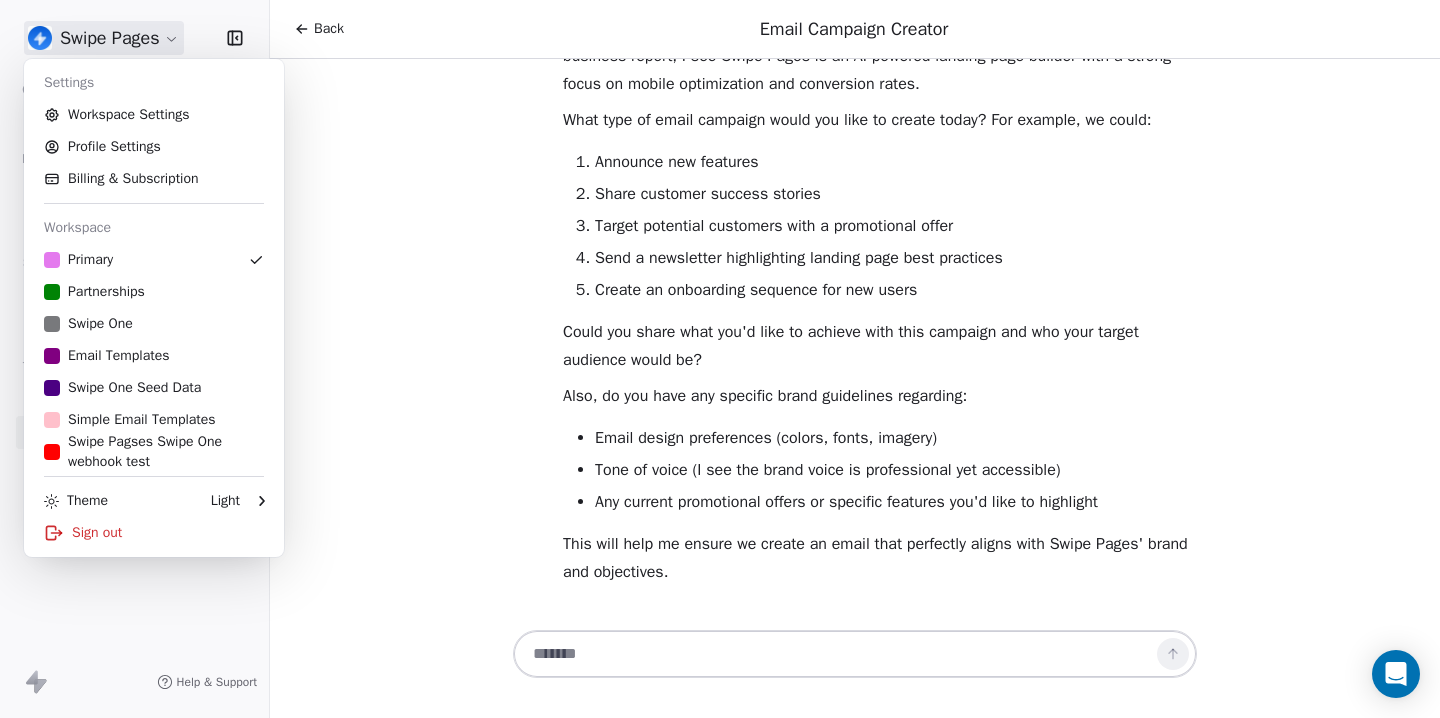 click on "Swipe Pages Contacts People Marketing Workflows Campaigns Sales Pipelines Sequences Beta Tools Apps AI Agents Help & Support Back Email Campaign Creator Hello [PERSON]! I'm here to help you create an email campaign for Swipe Pages. Before we dive in, I'd love to understand your specific campaign objectives. Based on the detailed business report, I see Swipe Pages is an AI-powered landing page builder with a strong focus on mobile optimization and conversion rates.
What type of email campaign would you like to create today? For example, we could:
Announce new features
Share customer success stories
Target potential customers with a promotional offer
Send a newsletter highlighting landing page best practices
Create an onboarding sequence for new users
Could you share what you'd like to achieve with this campaign and who your target audience would be?
Also, do you have any specific brand guidelines regarding:
Email design preferences (colors, fonts, imagery)
Settings" at bounding box center [720, 359] 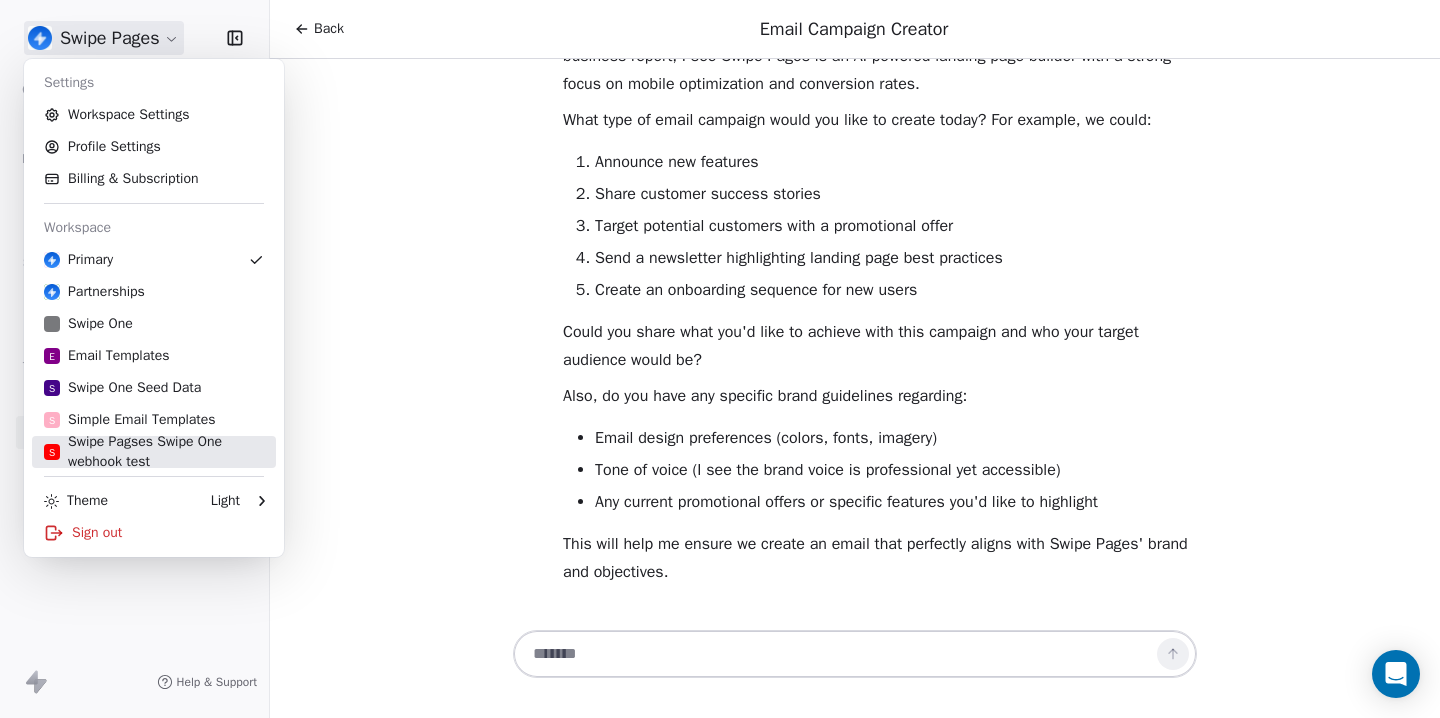 click on "S Swipe Pagses Swipe One webhook test" at bounding box center (154, 452) 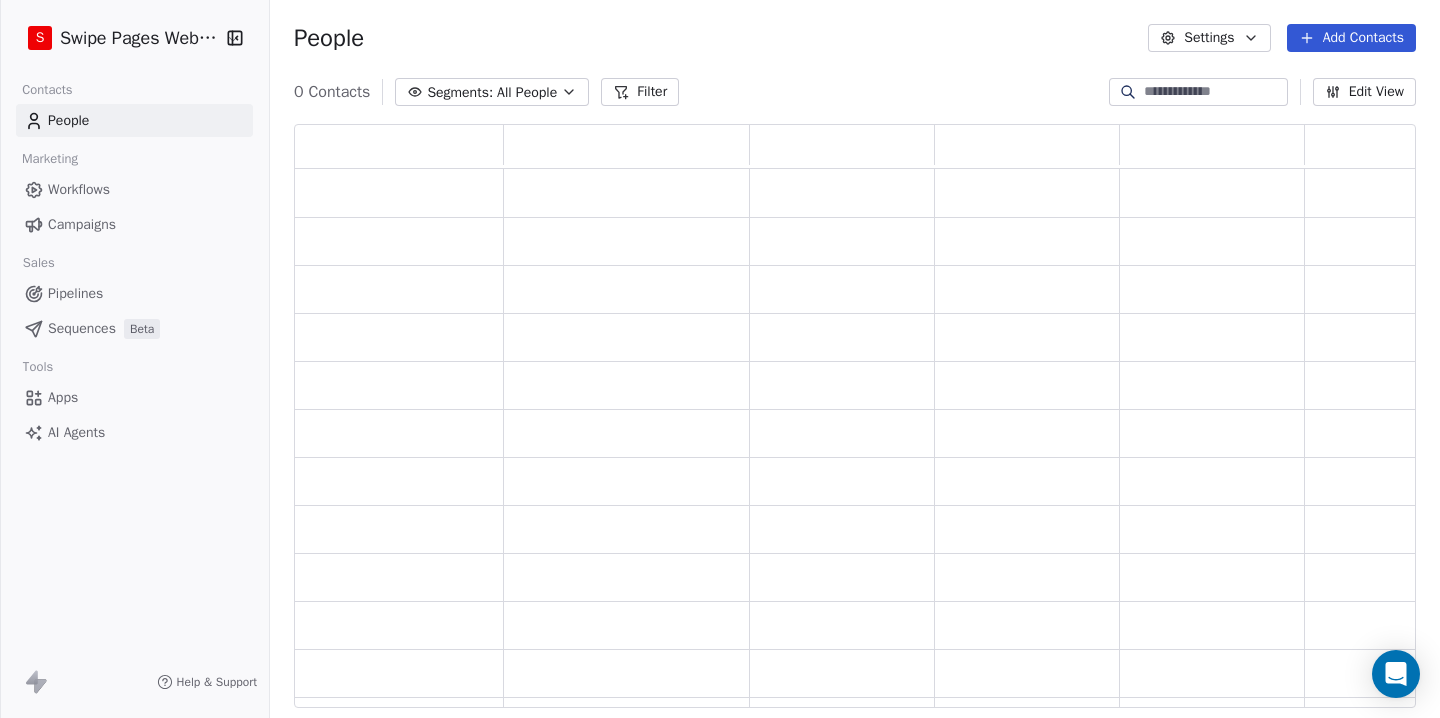 scroll, scrollTop: 1, scrollLeft: 1, axis: both 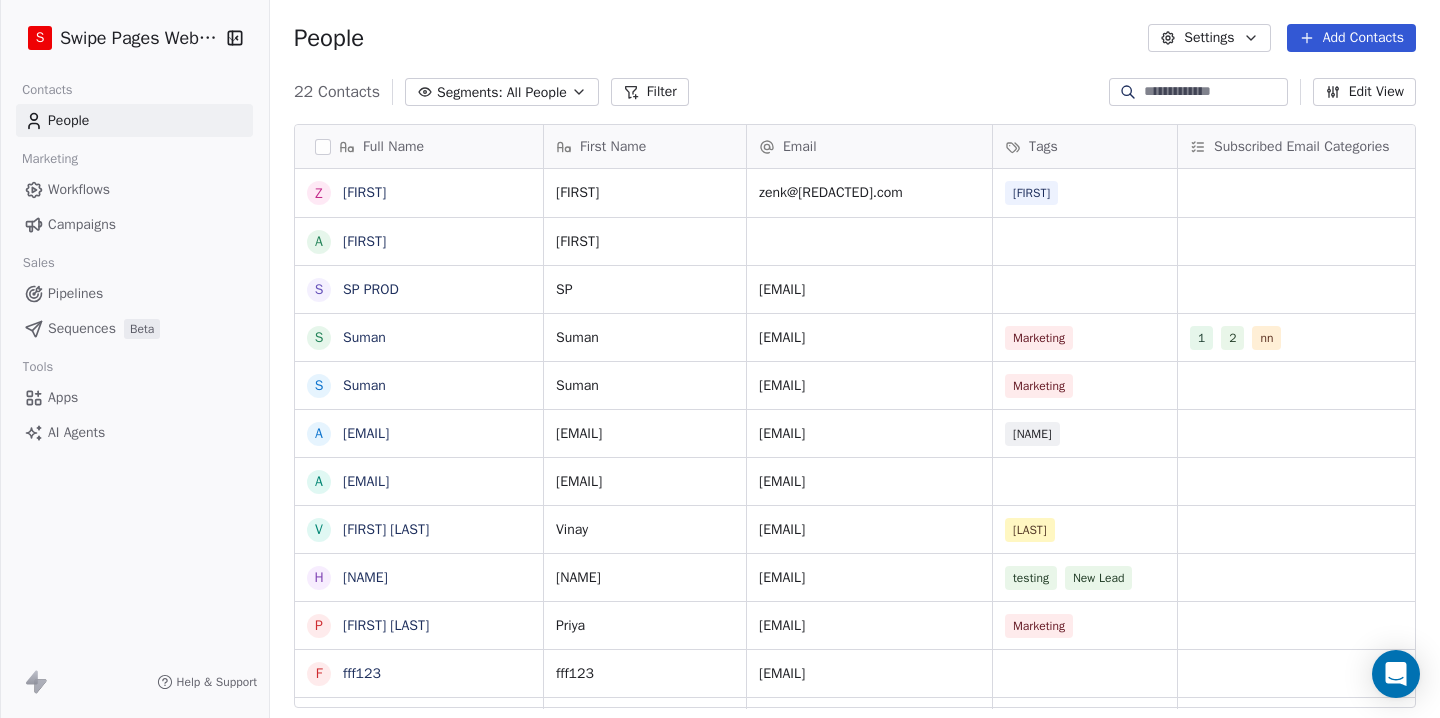 click on "Campaigns" at bounding box center (82, 224) 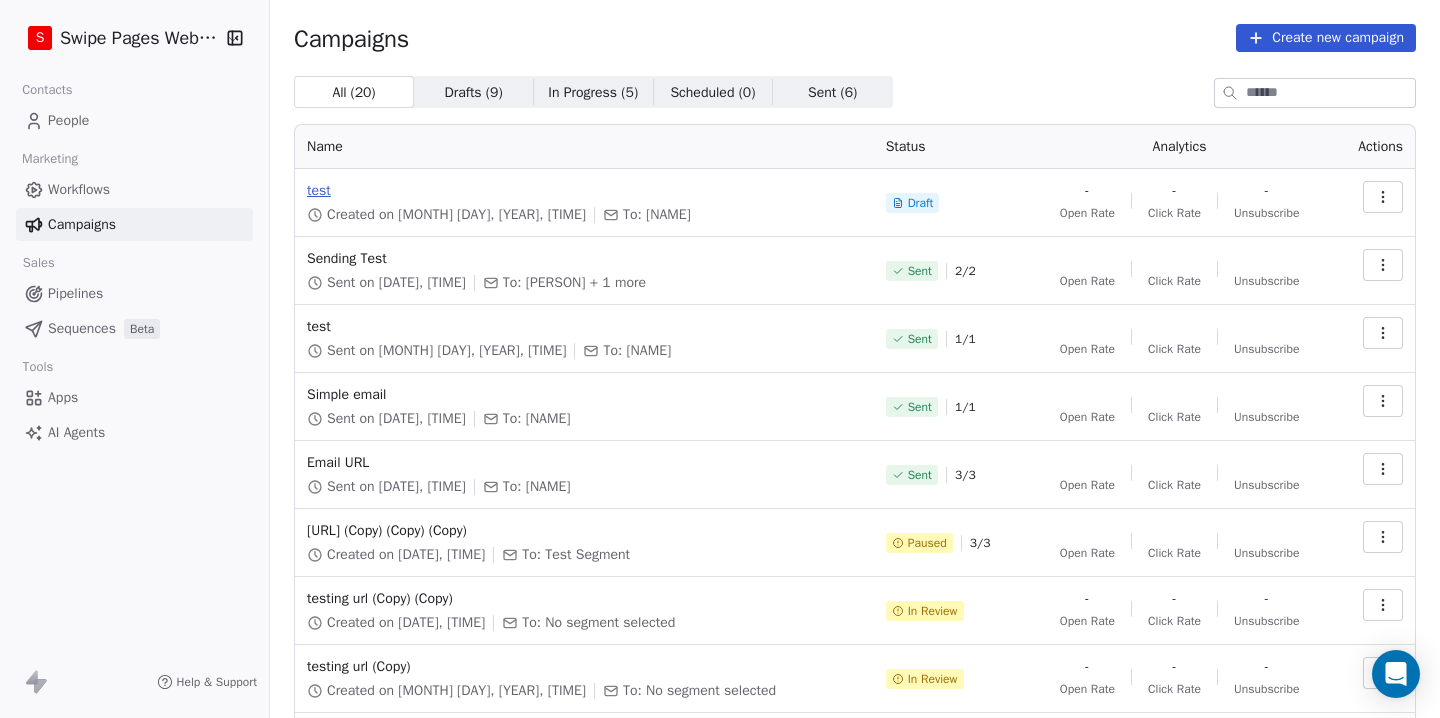 click on "test" at bounding box center [584, 191] 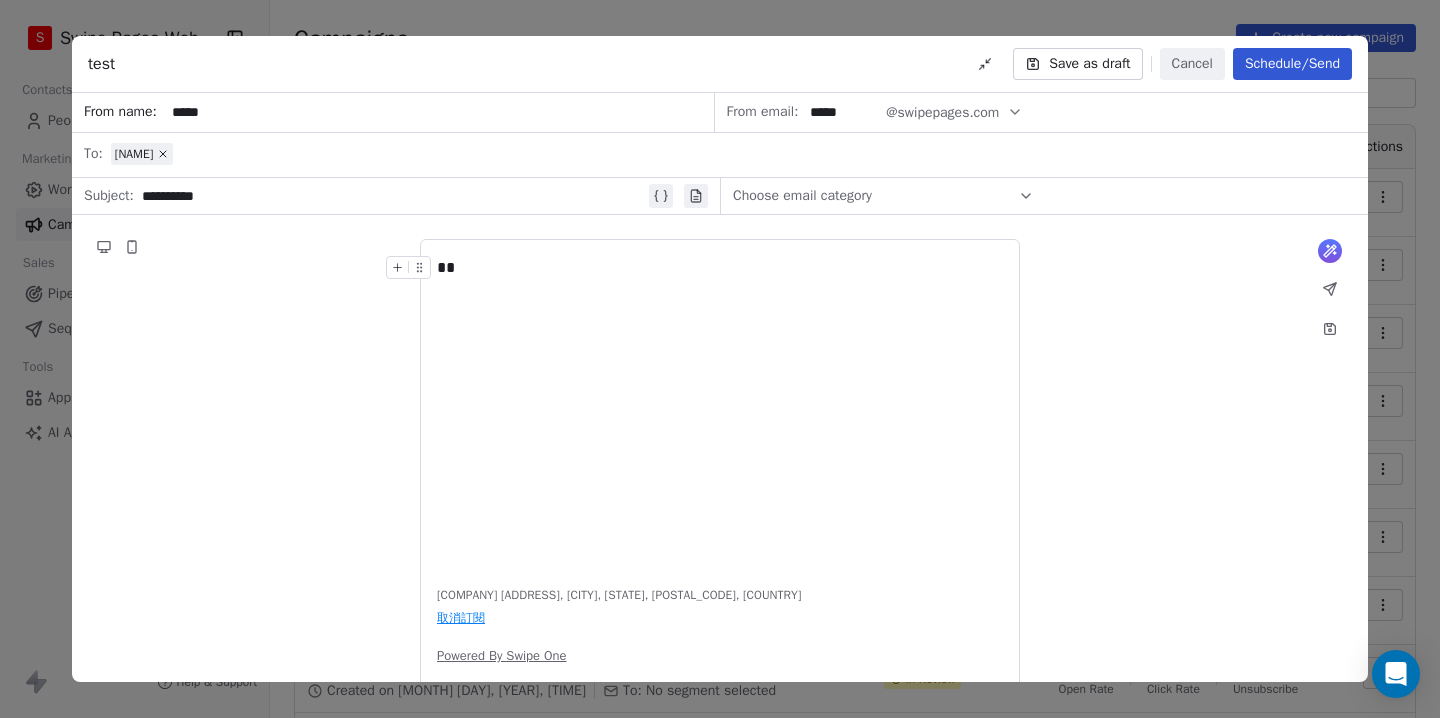 click on "**" at bounding box center (720, 411) 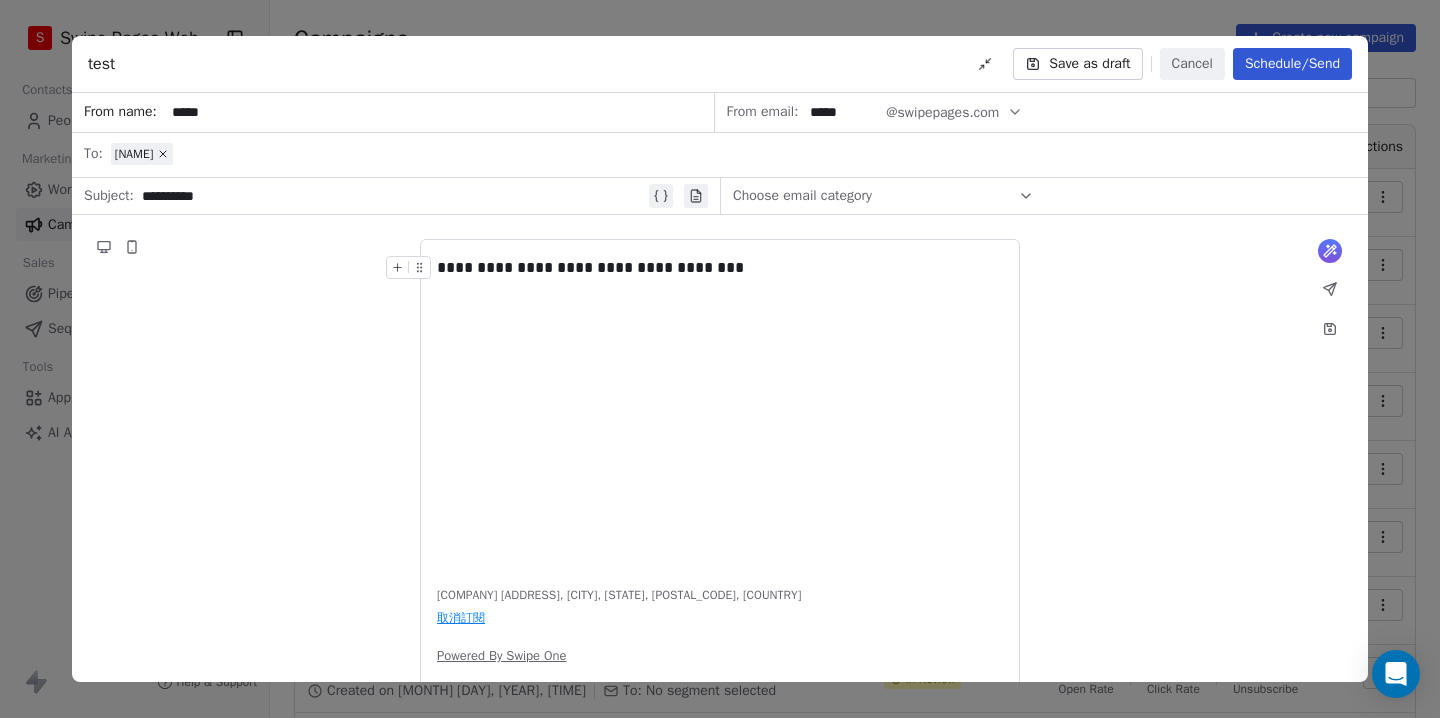 click 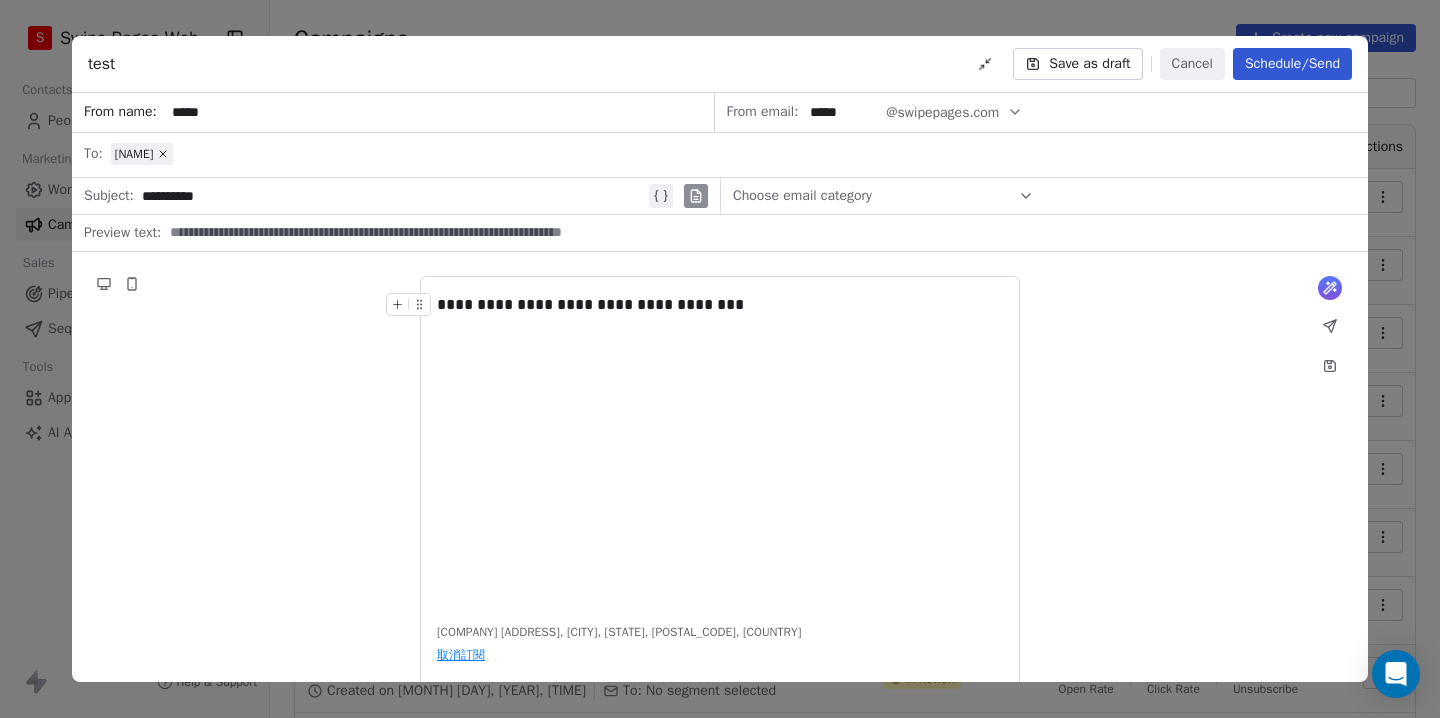 click 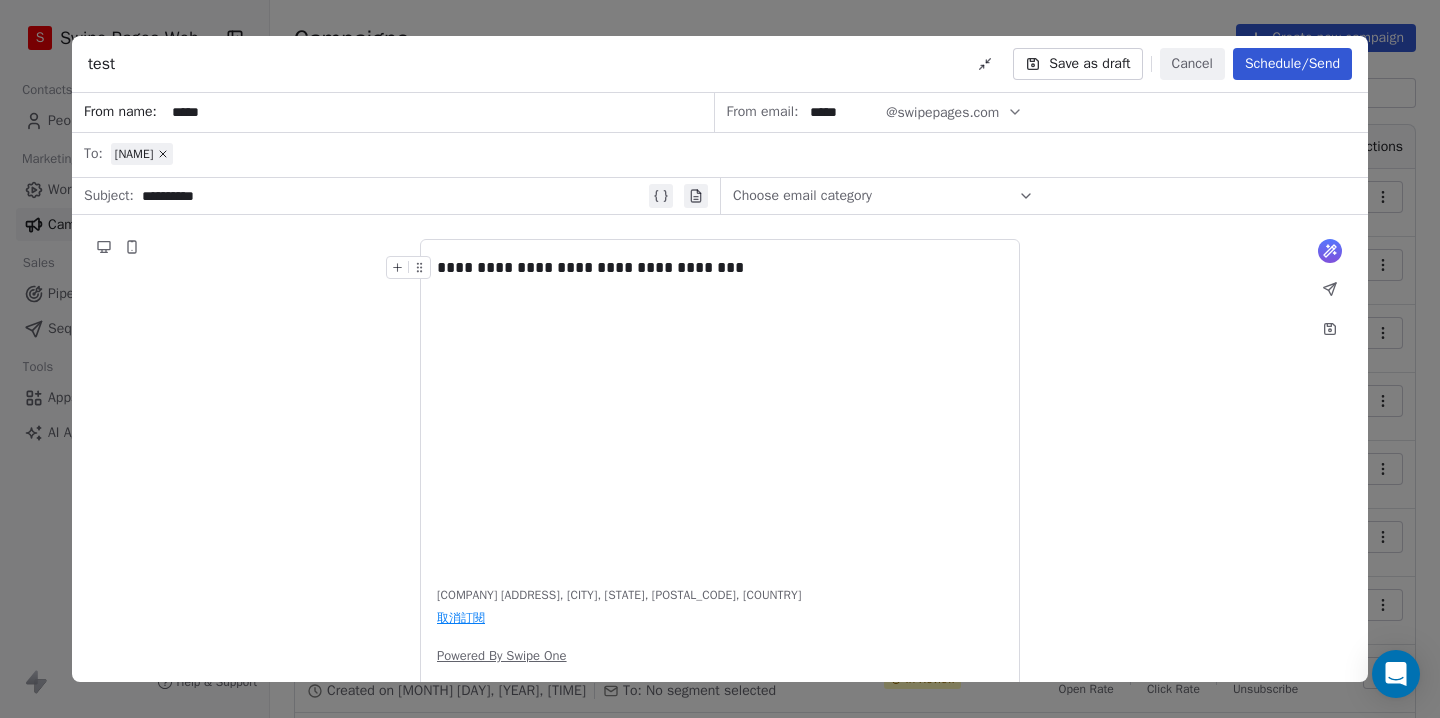 type 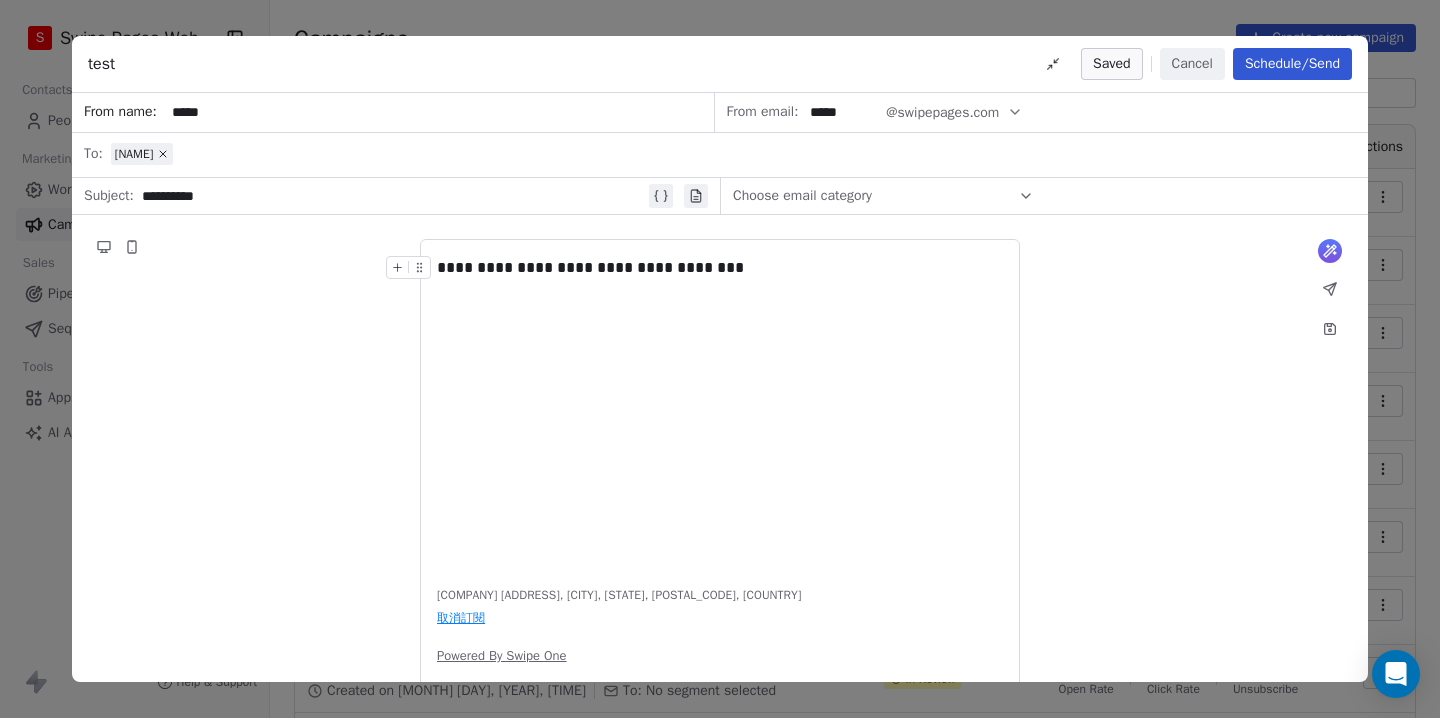 click on "Cancel" at bounding box center [1192, 64] 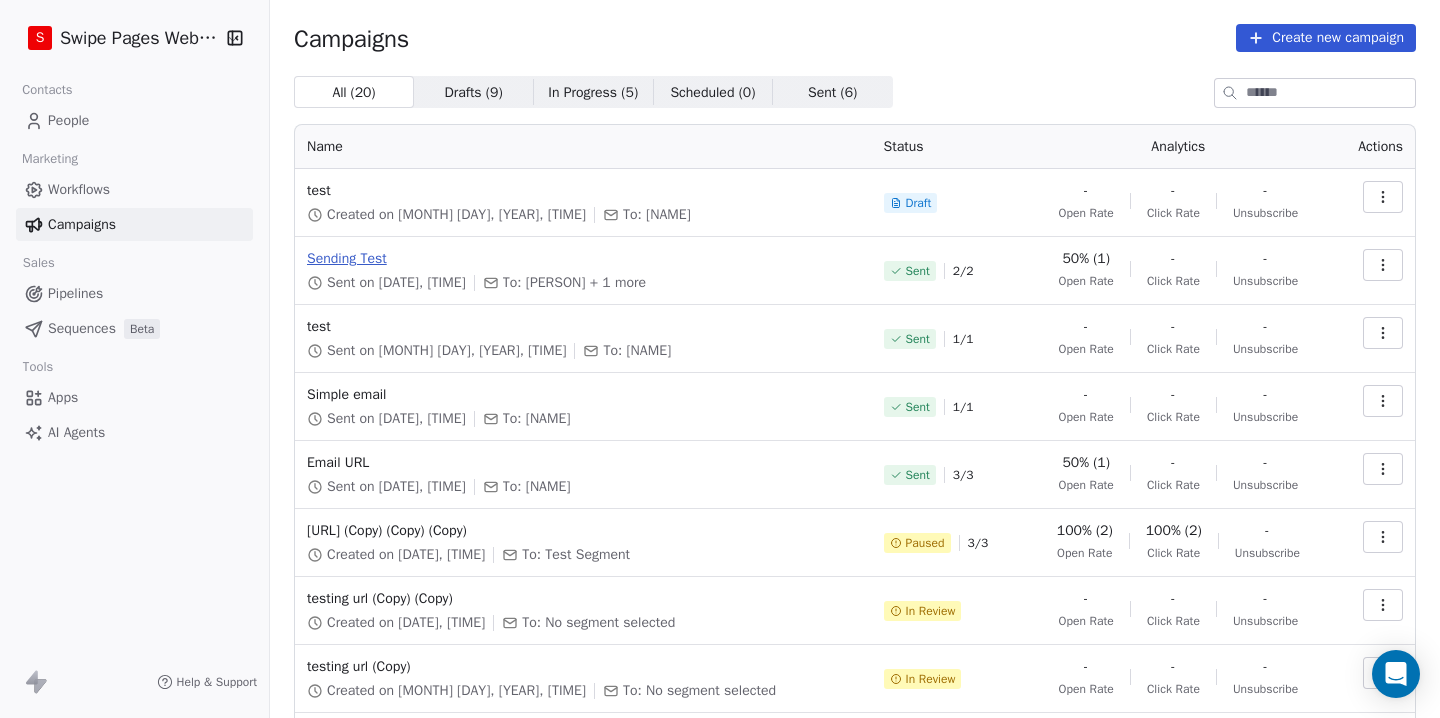 click on "Sending Test" at bounding box center [583, 259] 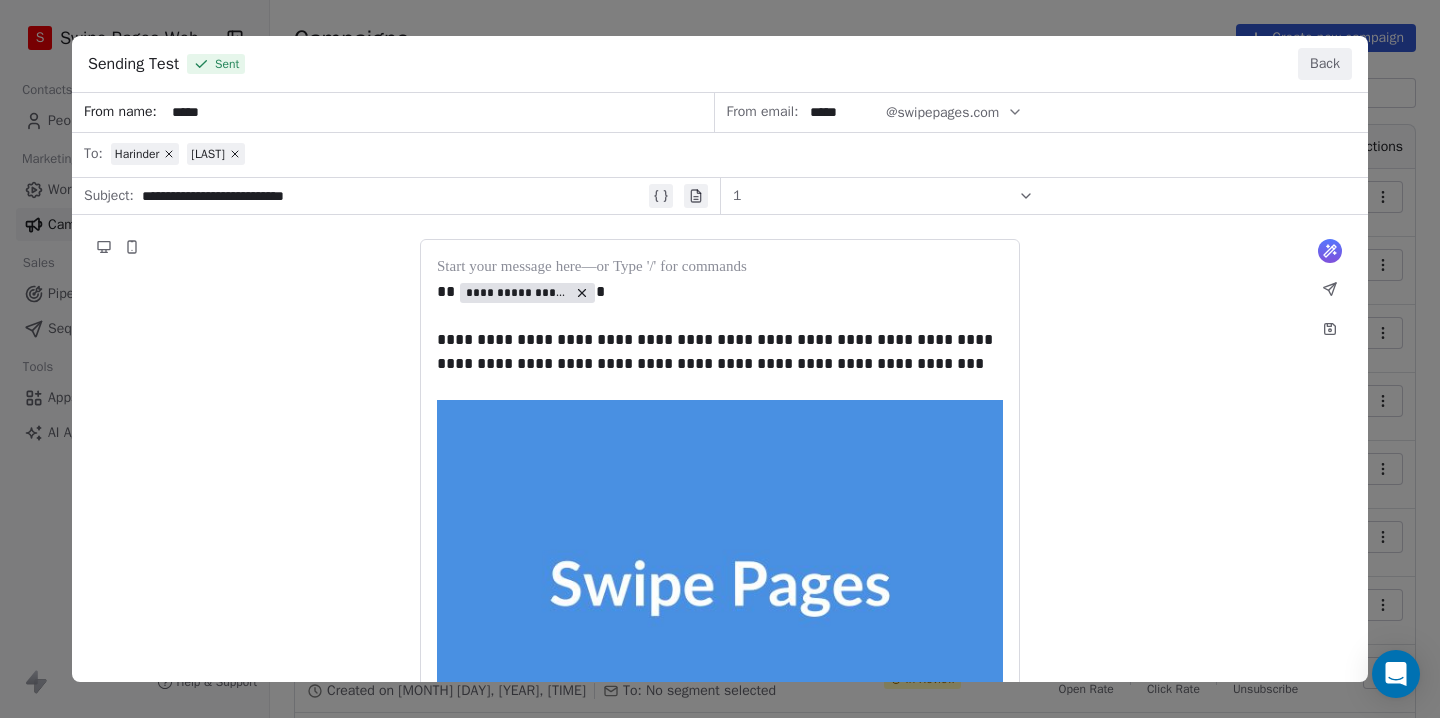 click on "Back" at bounding box center [1325, 64] 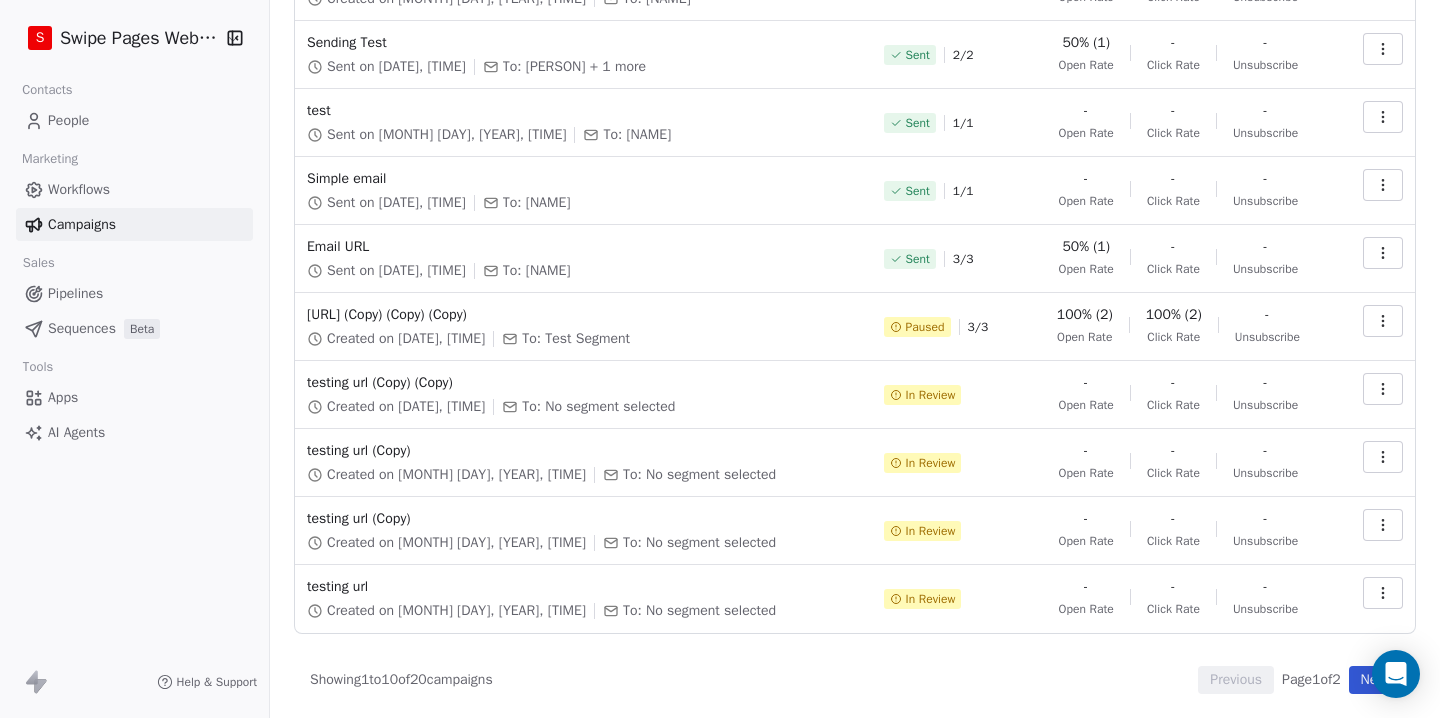 scroll, scrollTop: 0, scrollLeft: 0, axis: both 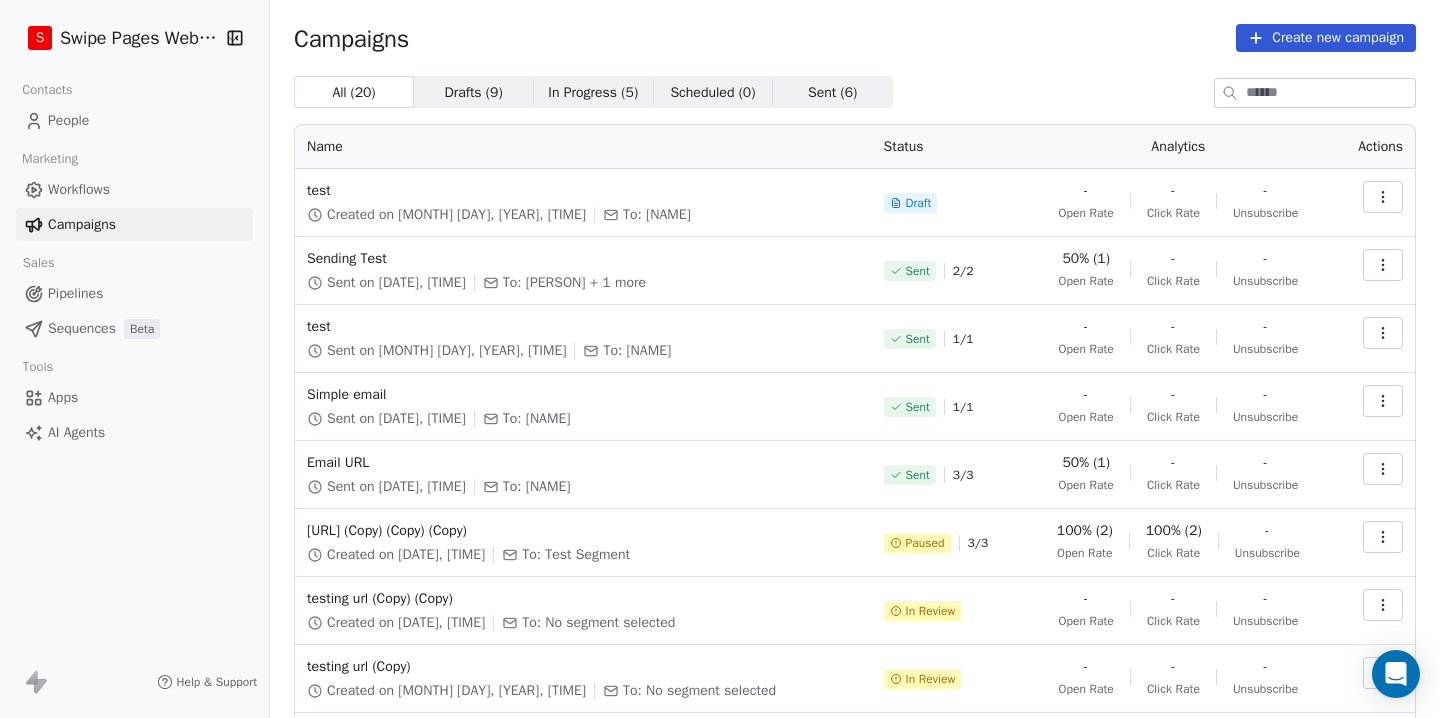 click on "Create new campaign" at bounding box center (1326, 38) 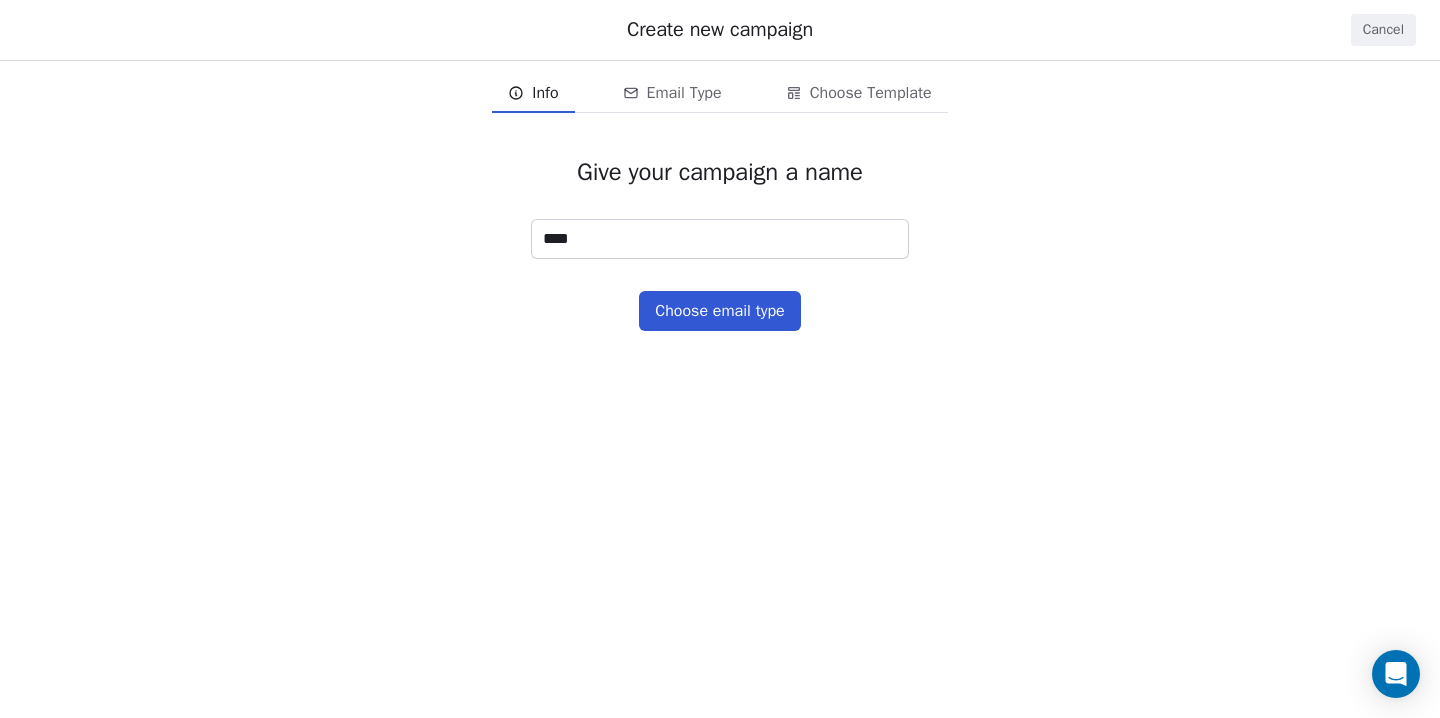 type on "****" 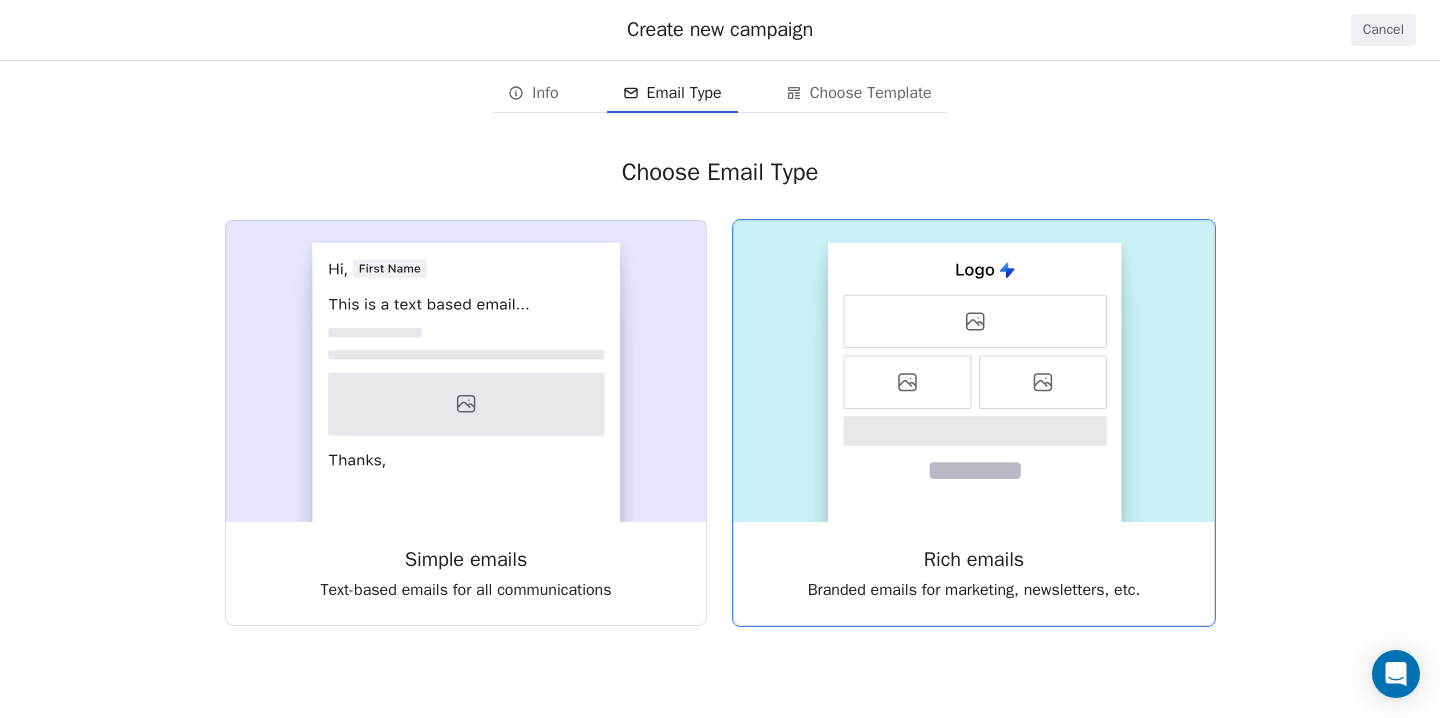 click 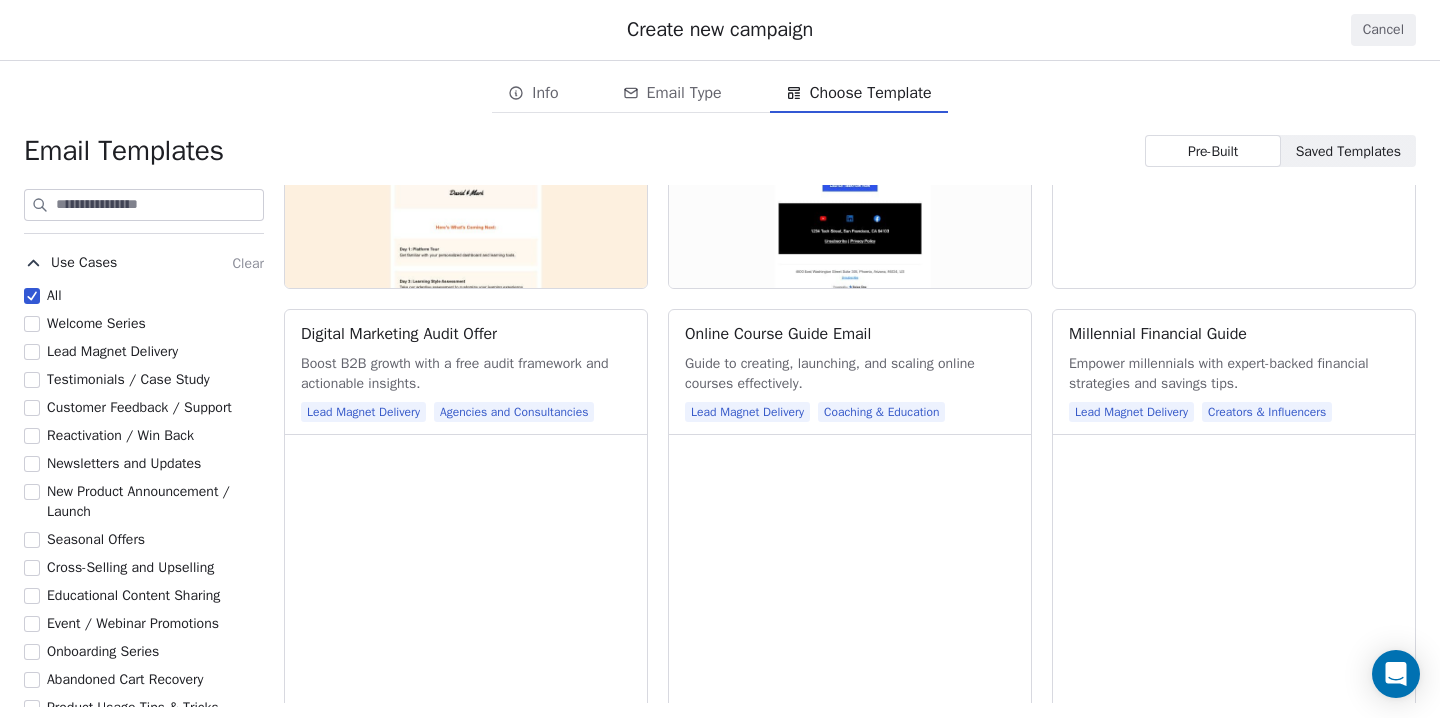 scroll, scrollTop: 1001, scrollLeft: 0, axis: vertical 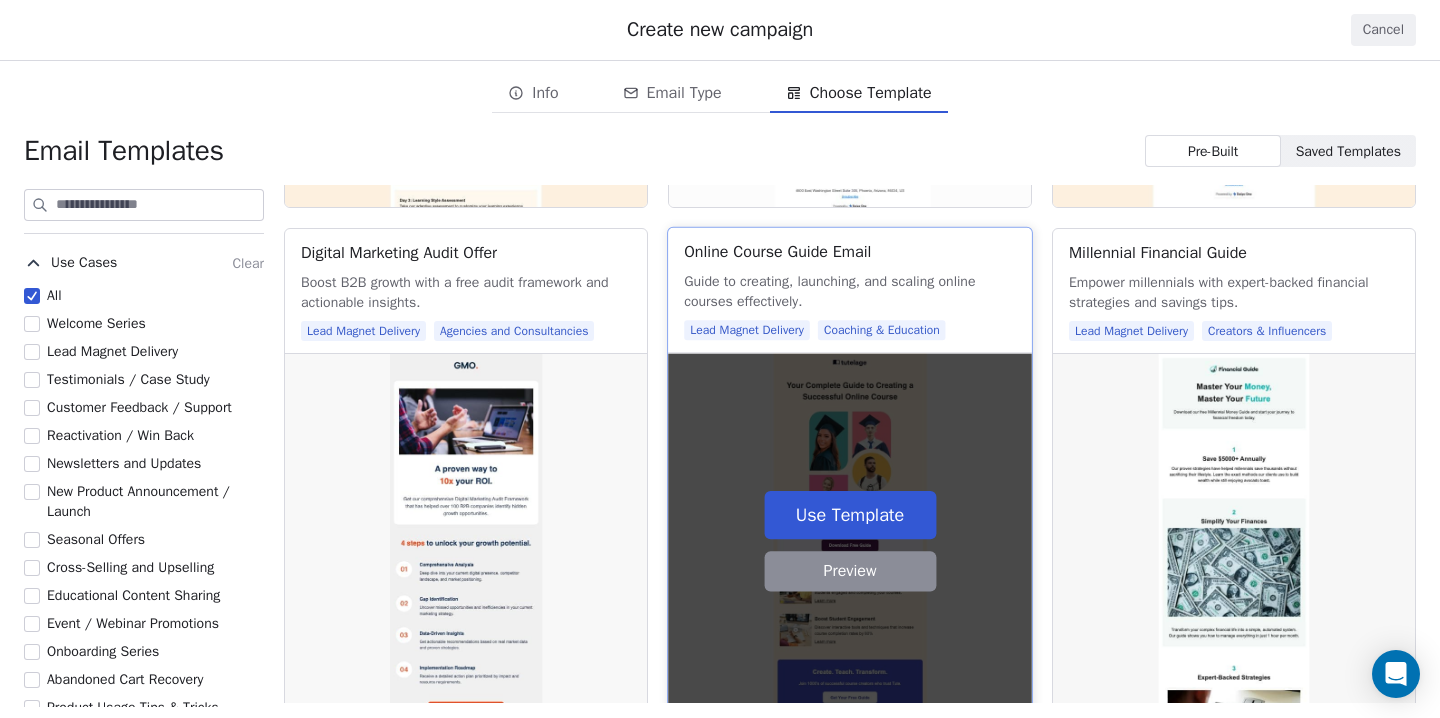 click on "Use Template" at bounding box center [850, 515] 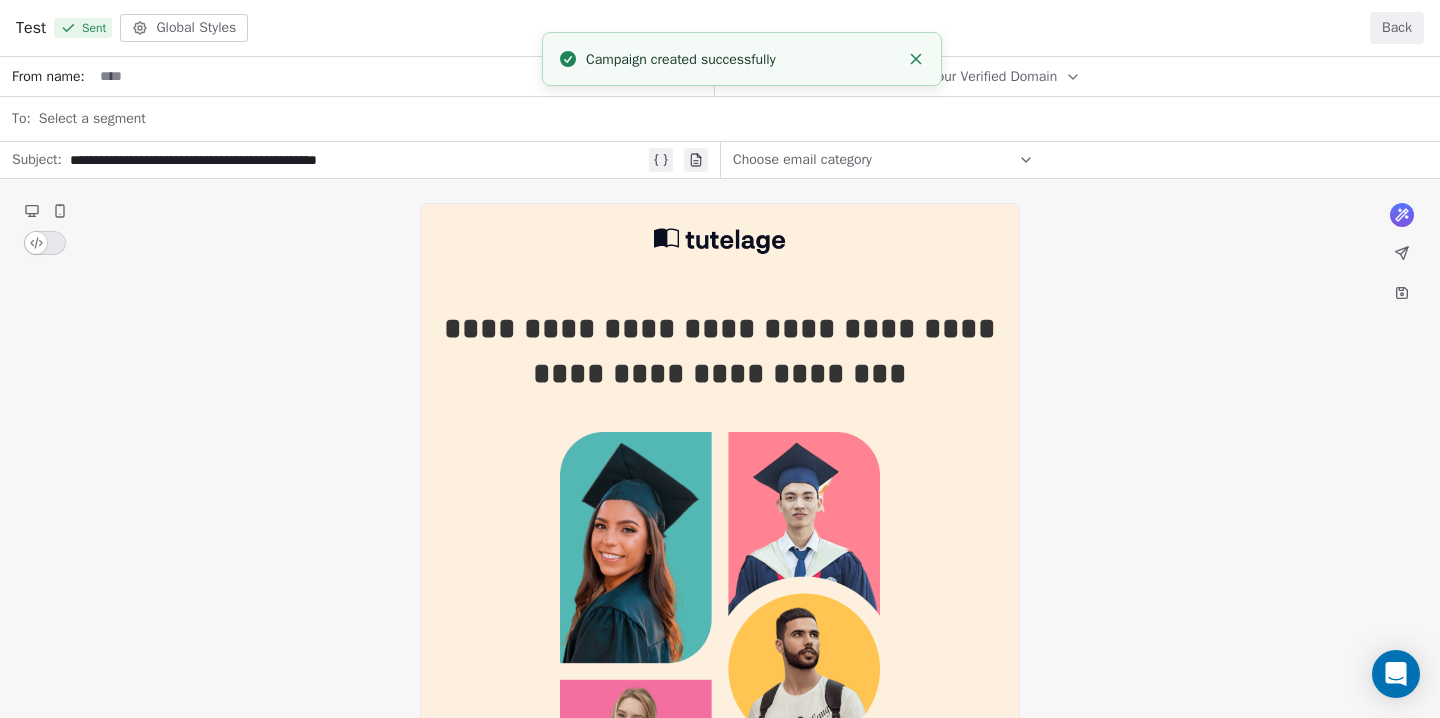 click on "**********" at bounding box center (720, 1136) 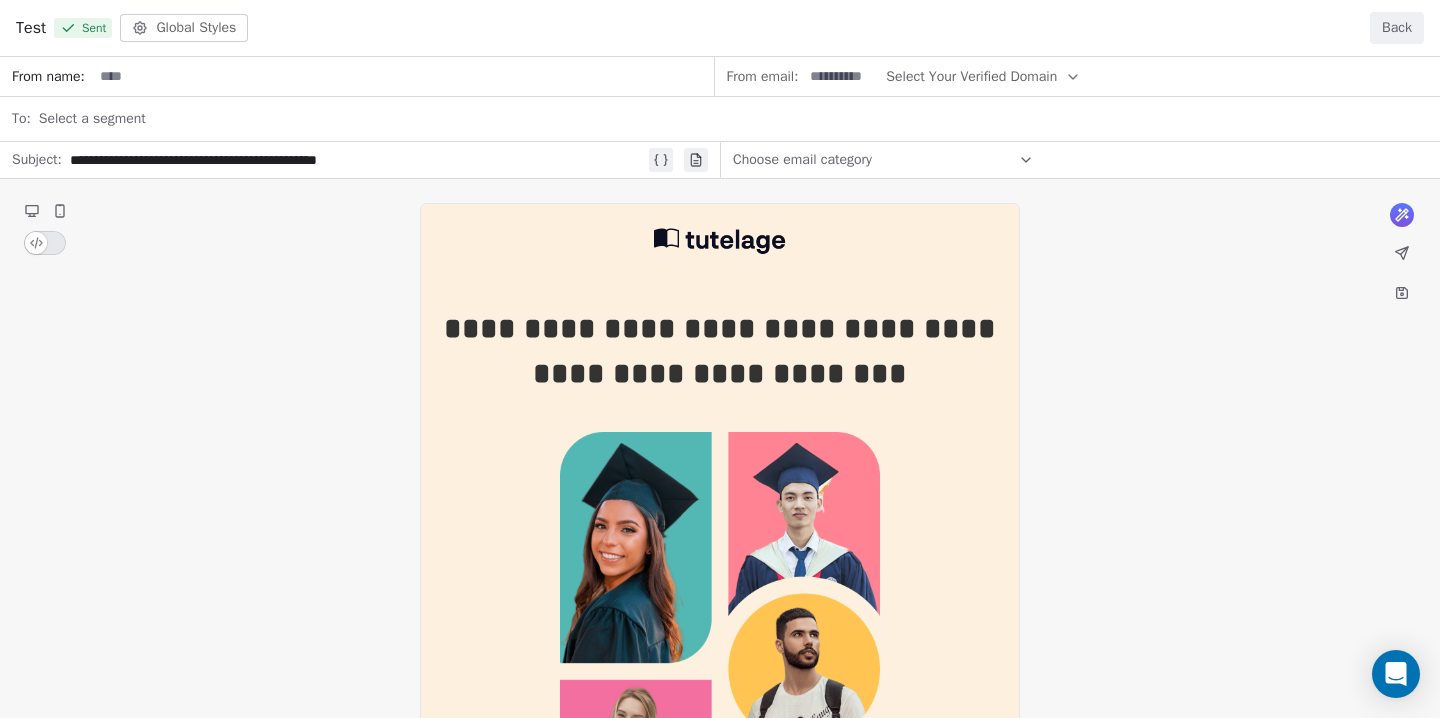 click on "**********" at bounding box center (720, 1136) 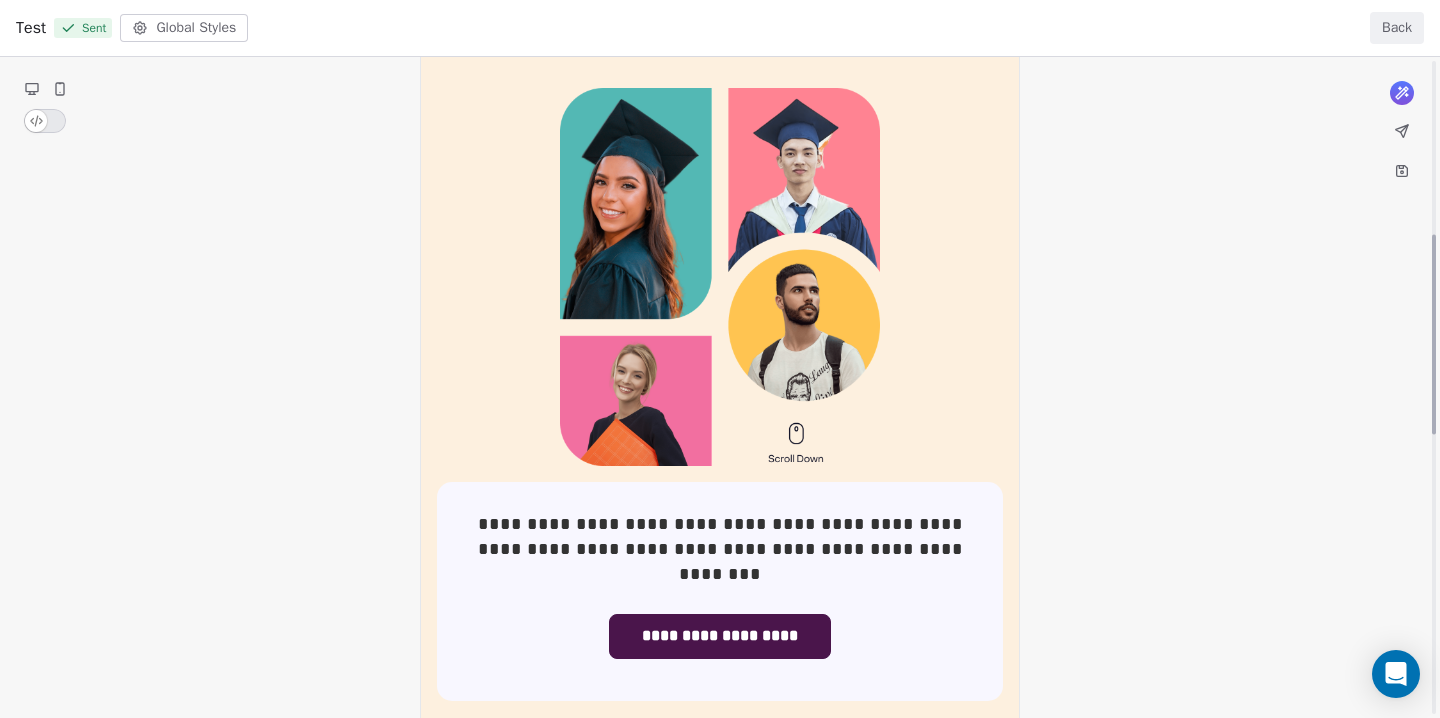 scroll, scrollTop: 704, scrollLeft: 0, axis: vertical 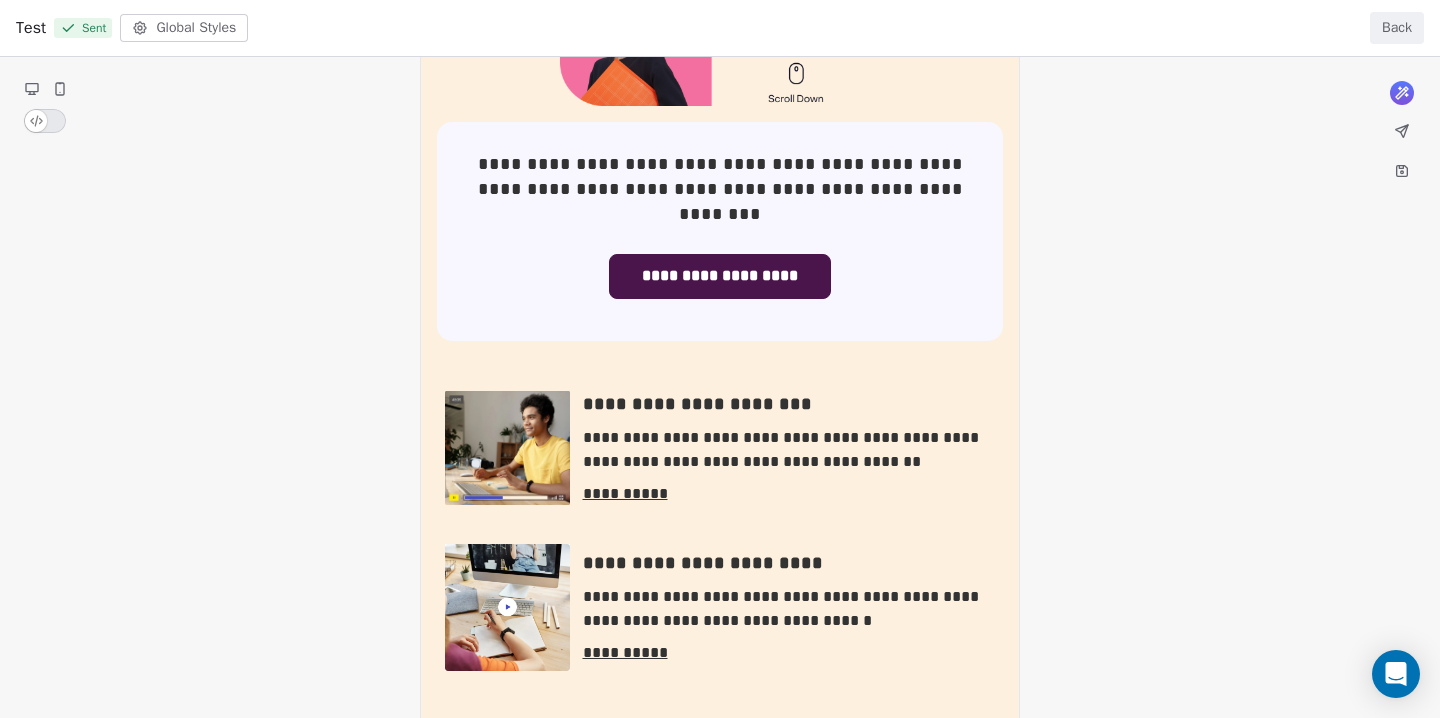 click on "**********" at bounding box center [720, 432] 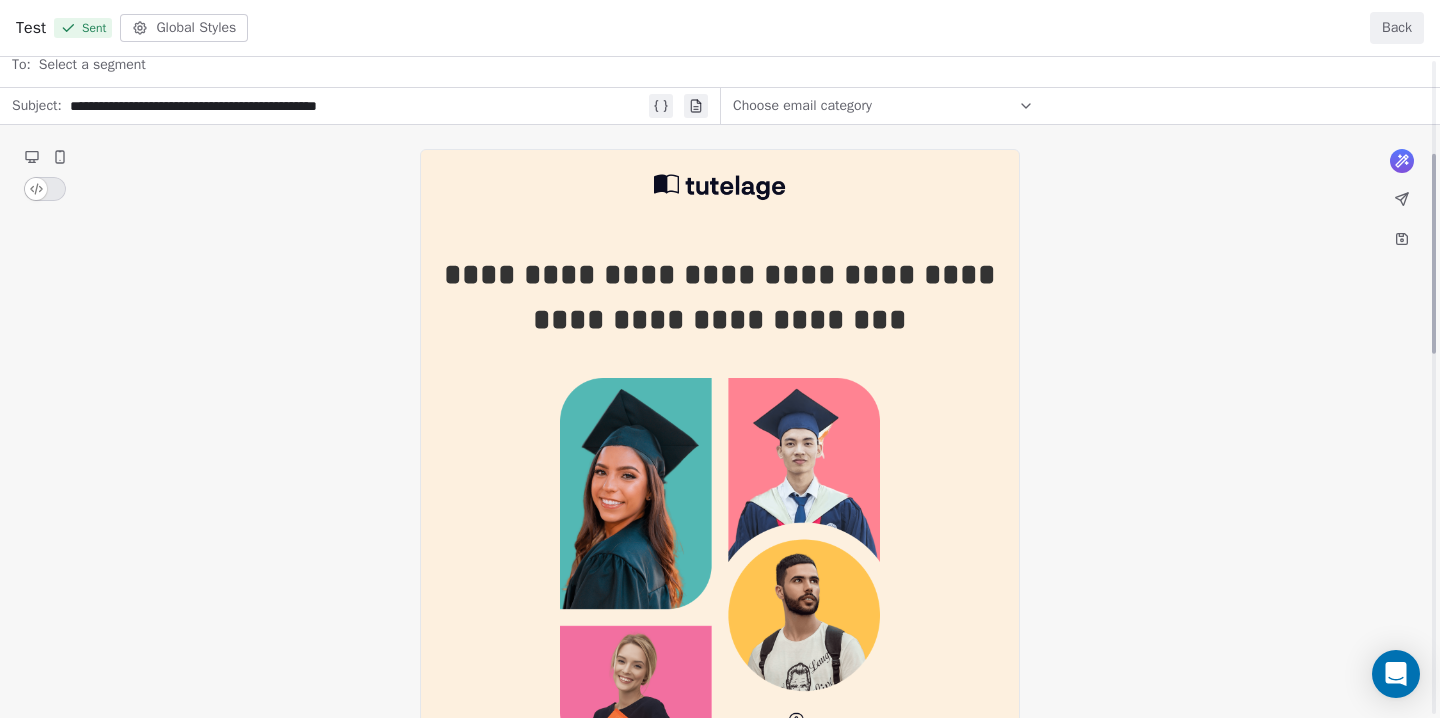 scroll, scrollTop: 0, scrollLeft: 0, axis: both 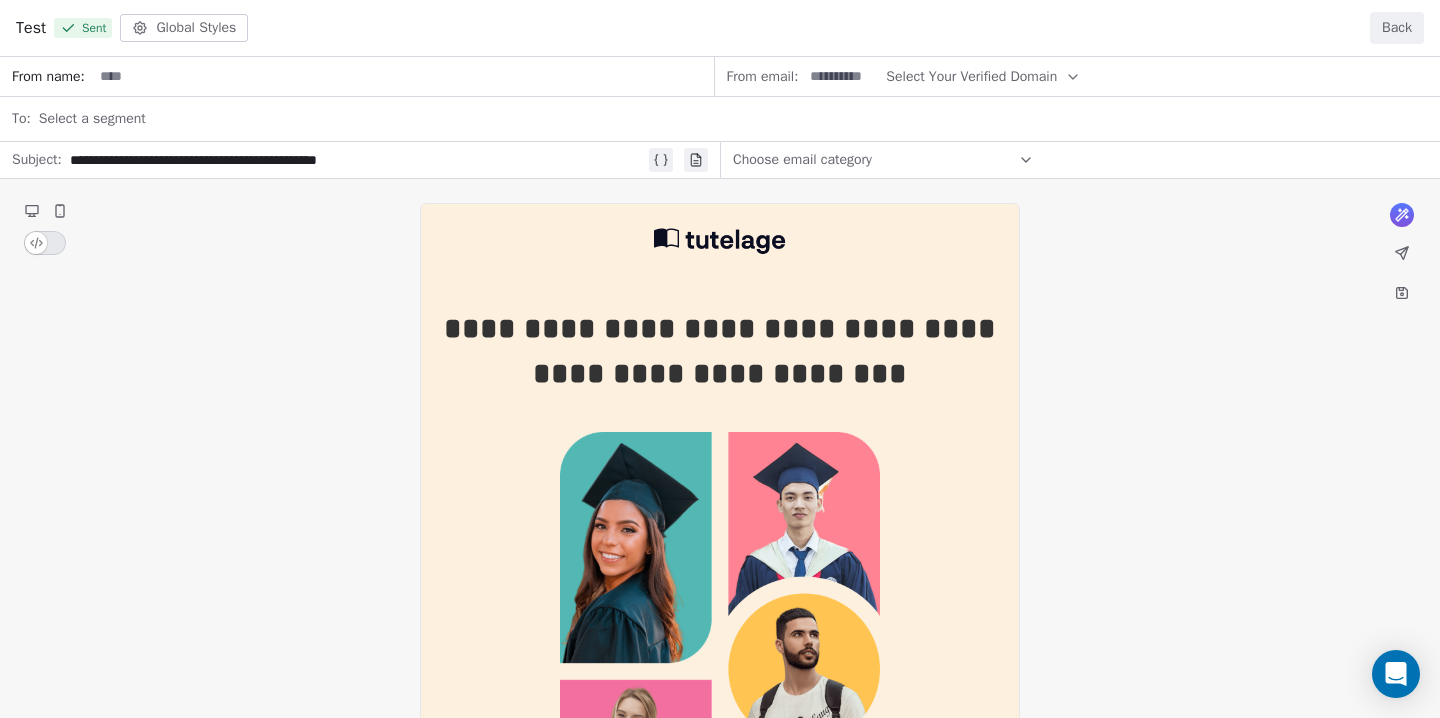 click on "Back" at bounding box center (1397, 28) 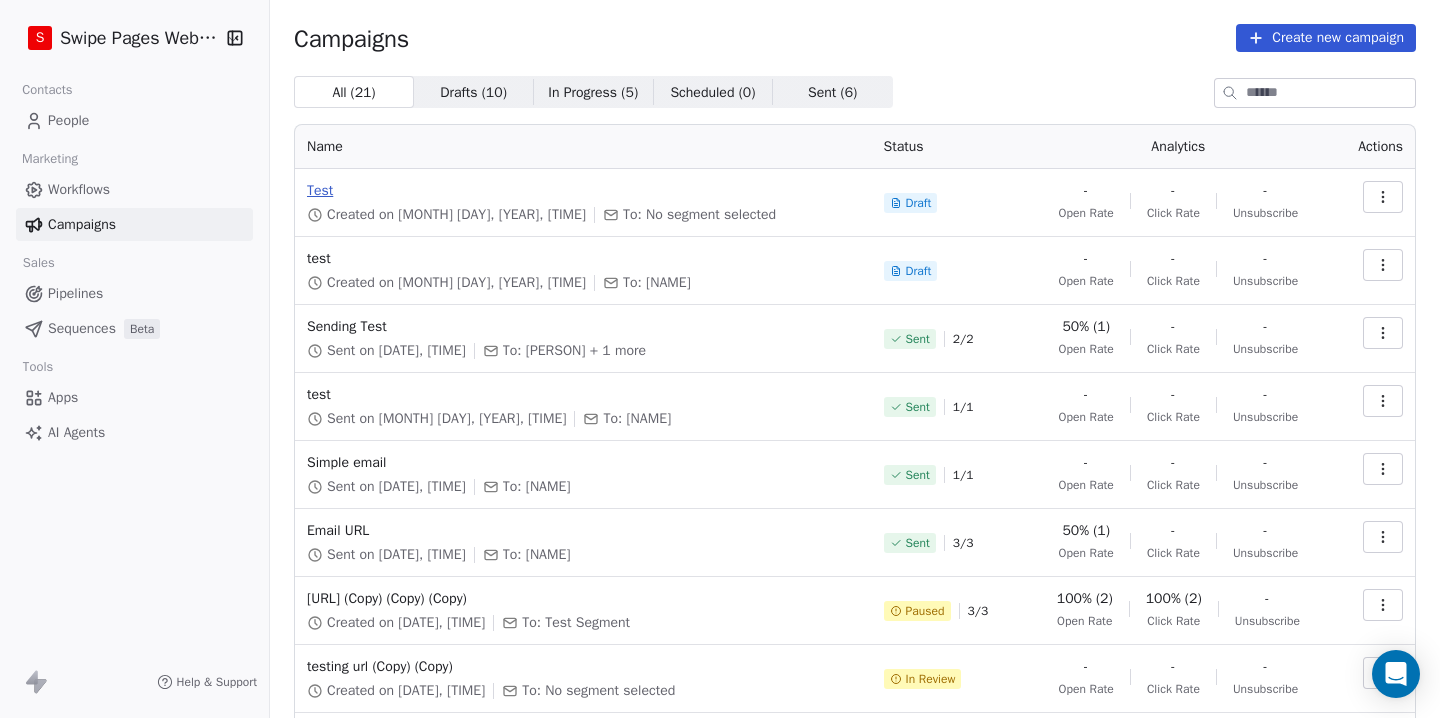 click on "Test" at bounding box center (583, 191) 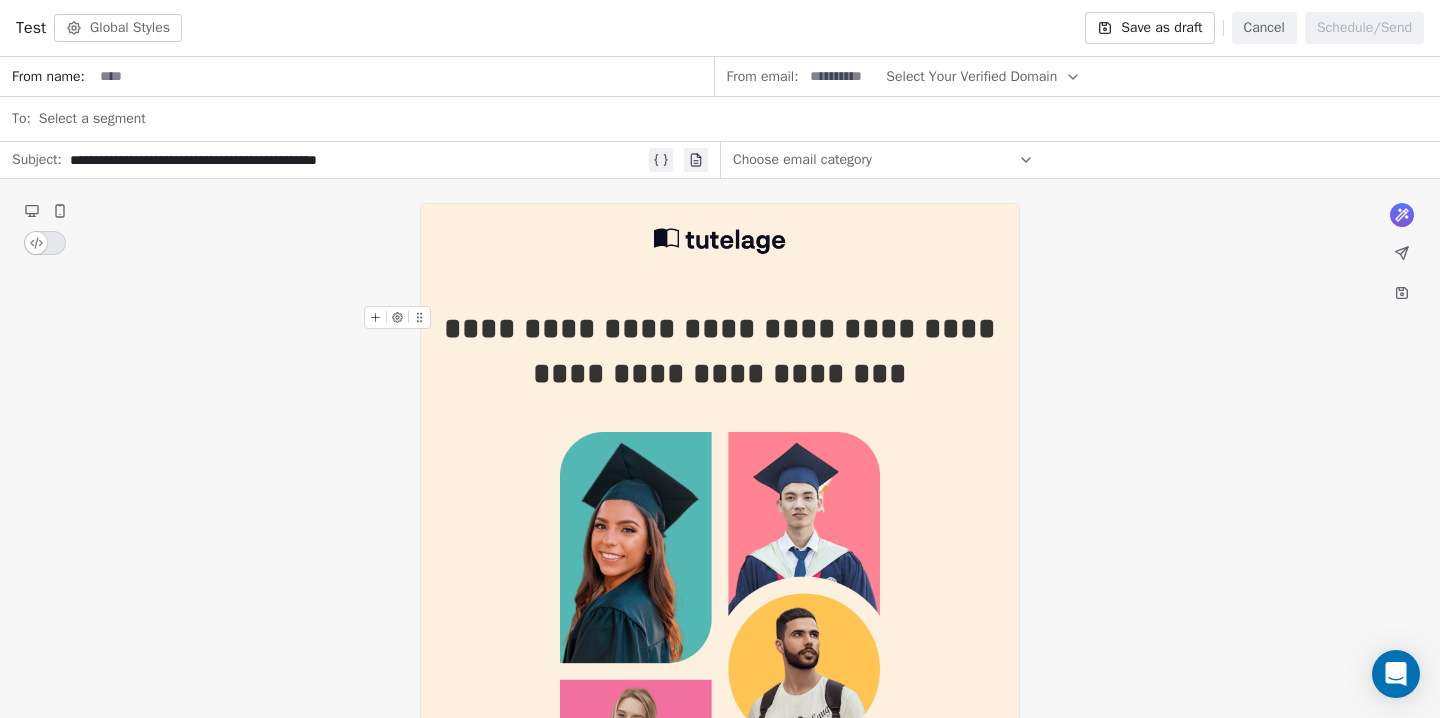 click on "**********" at bounding box center [724, 351] 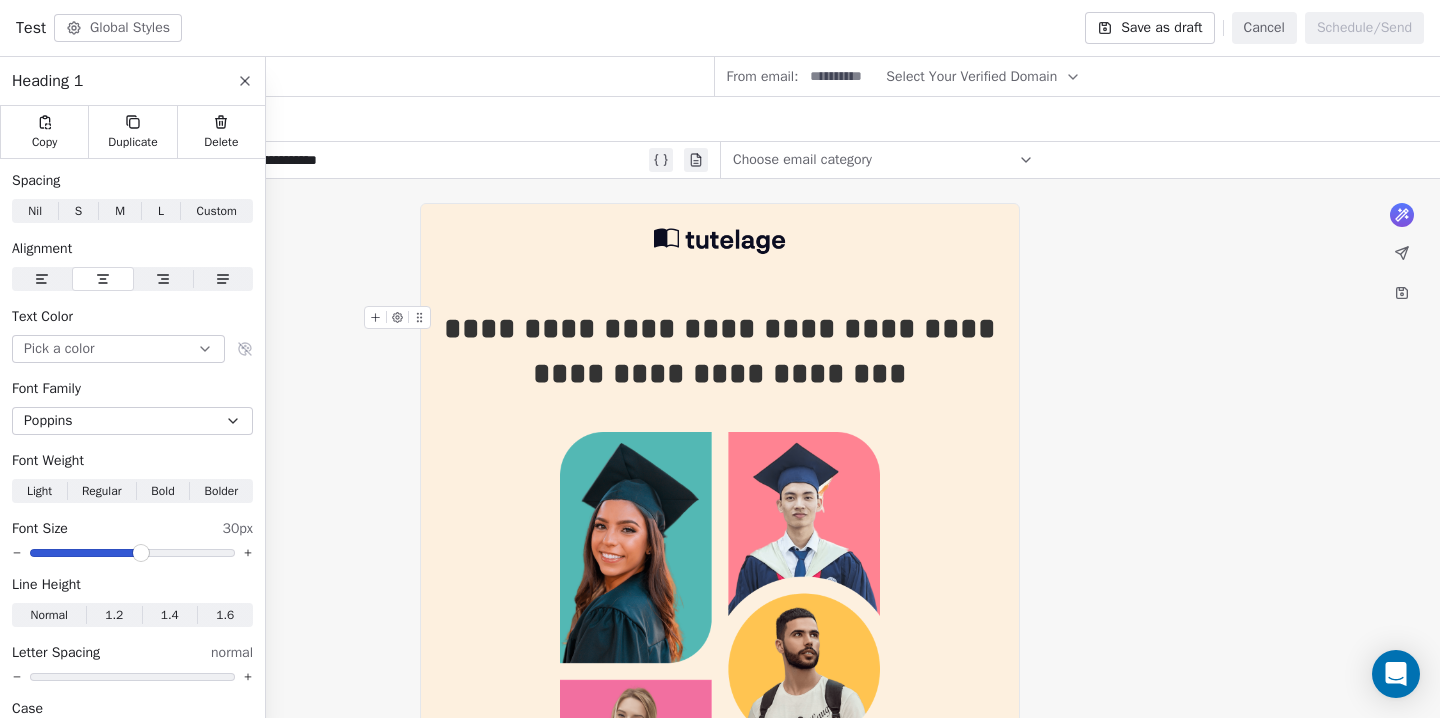 click on "**********" at bounding box center (724, 351) 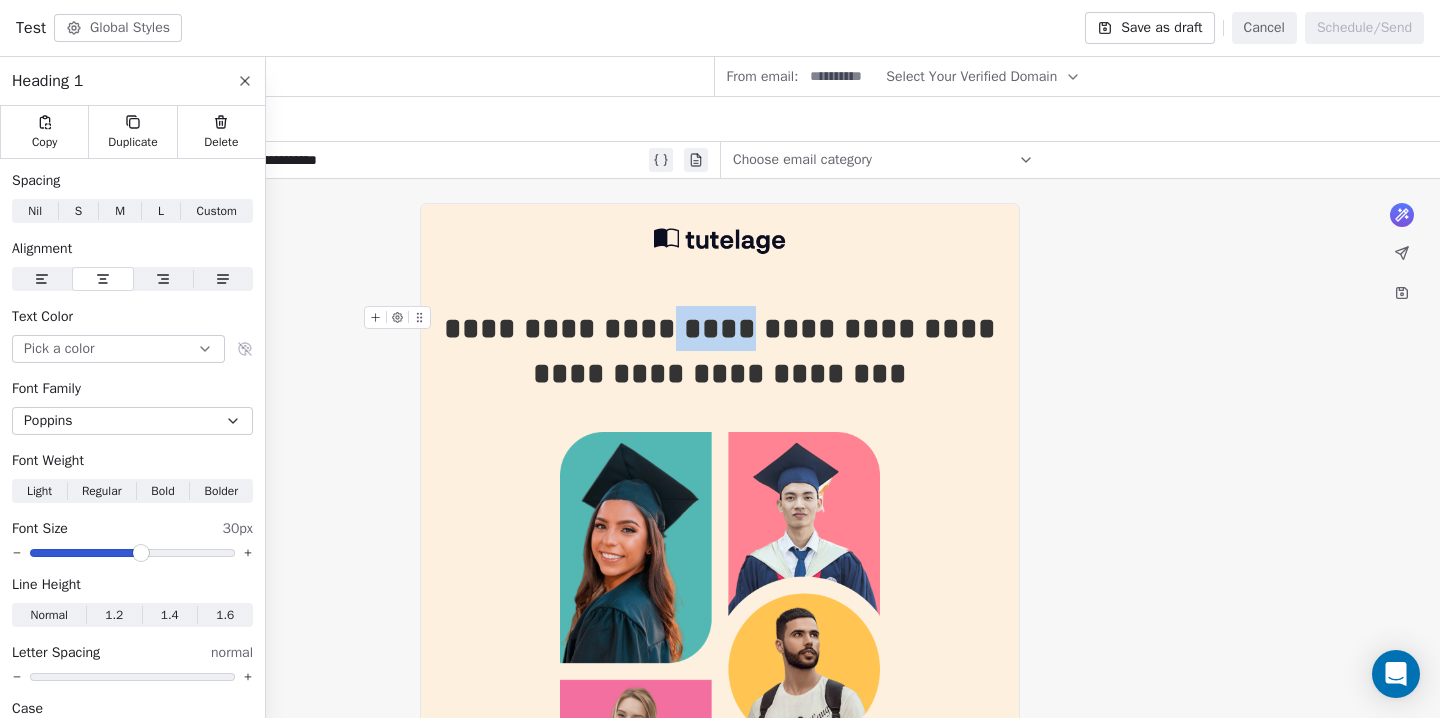 click on "**********" at bounding box center (724, 351) 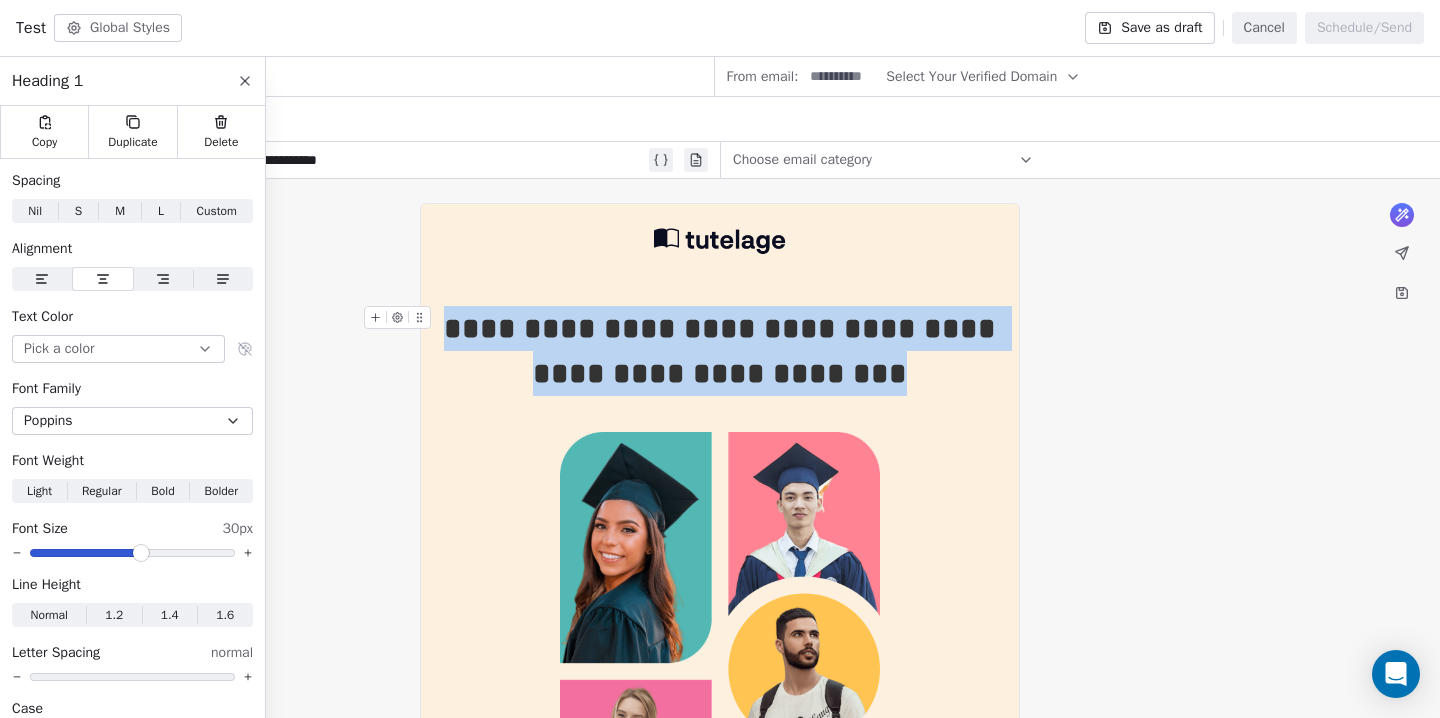click on "**********" at bounding box center [724, 351] 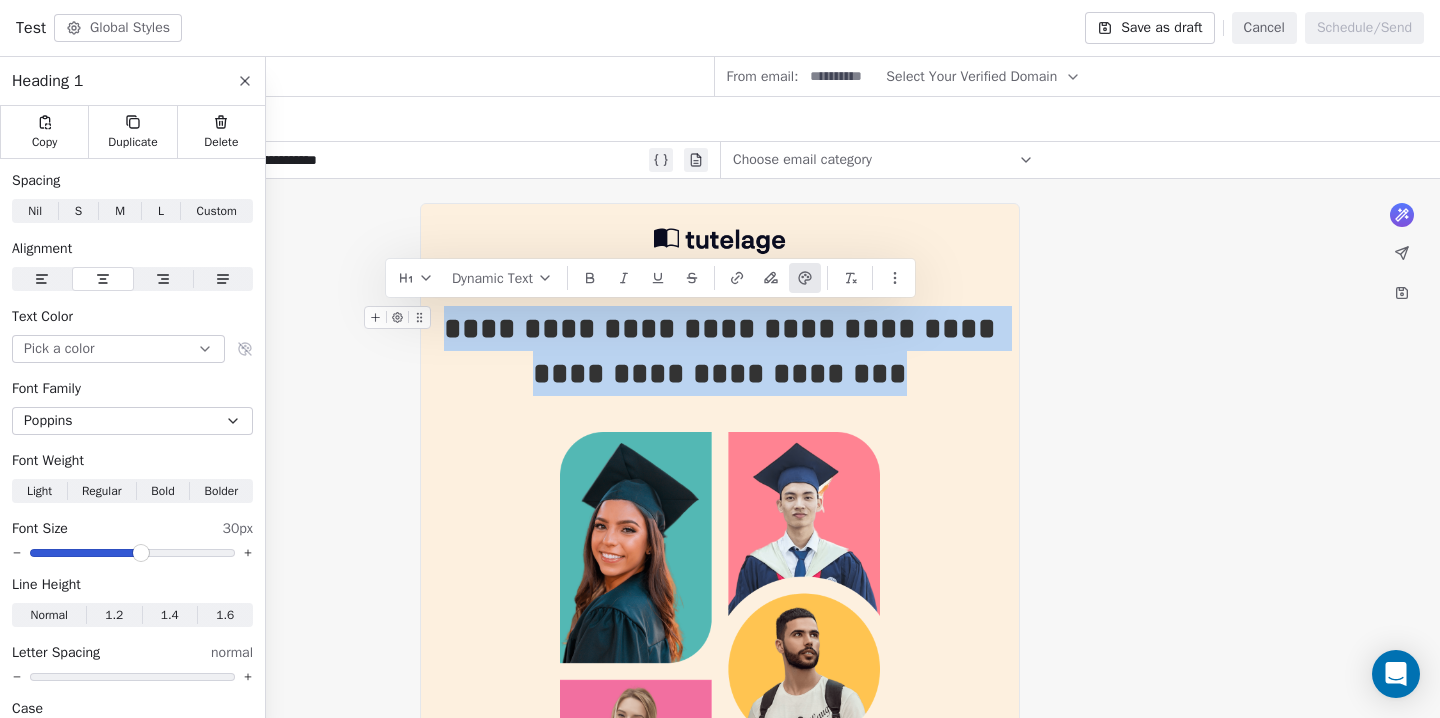 type 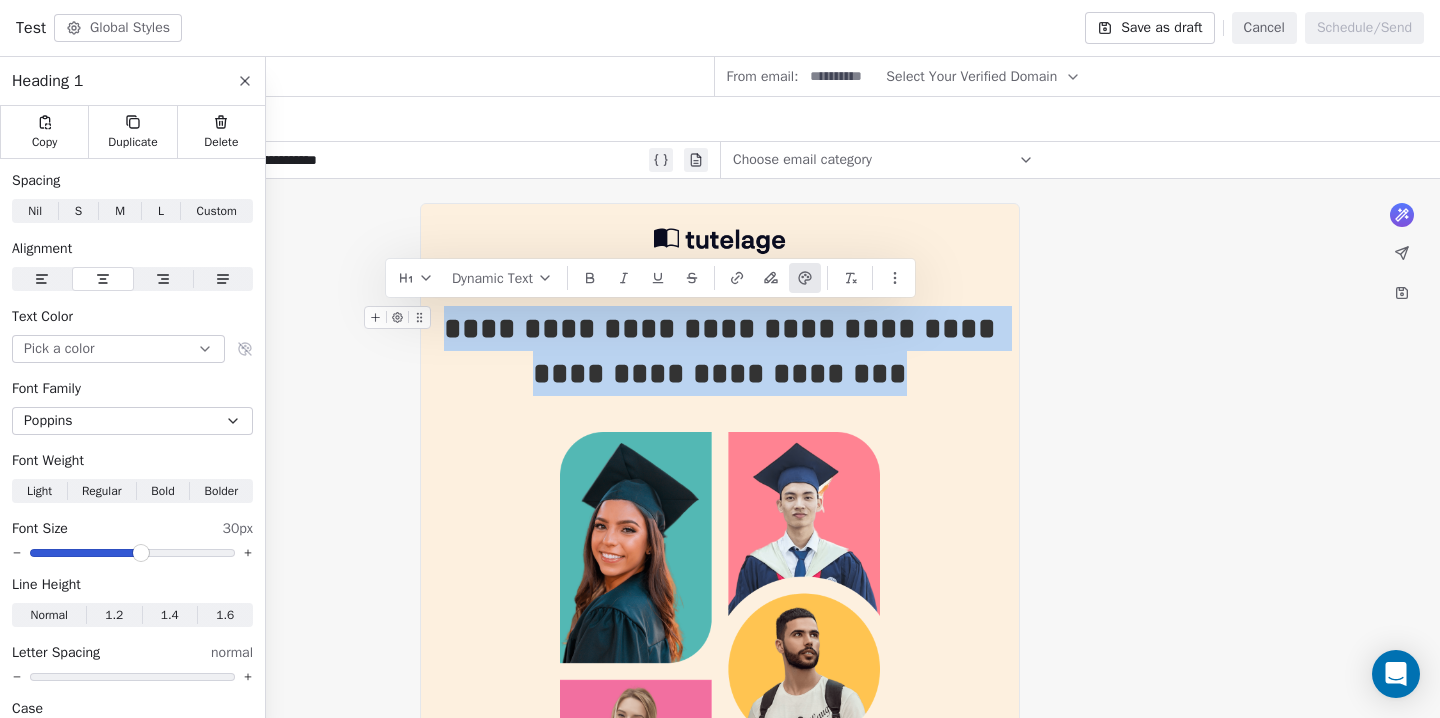 click on "**********" at bounding box center (720, 351) 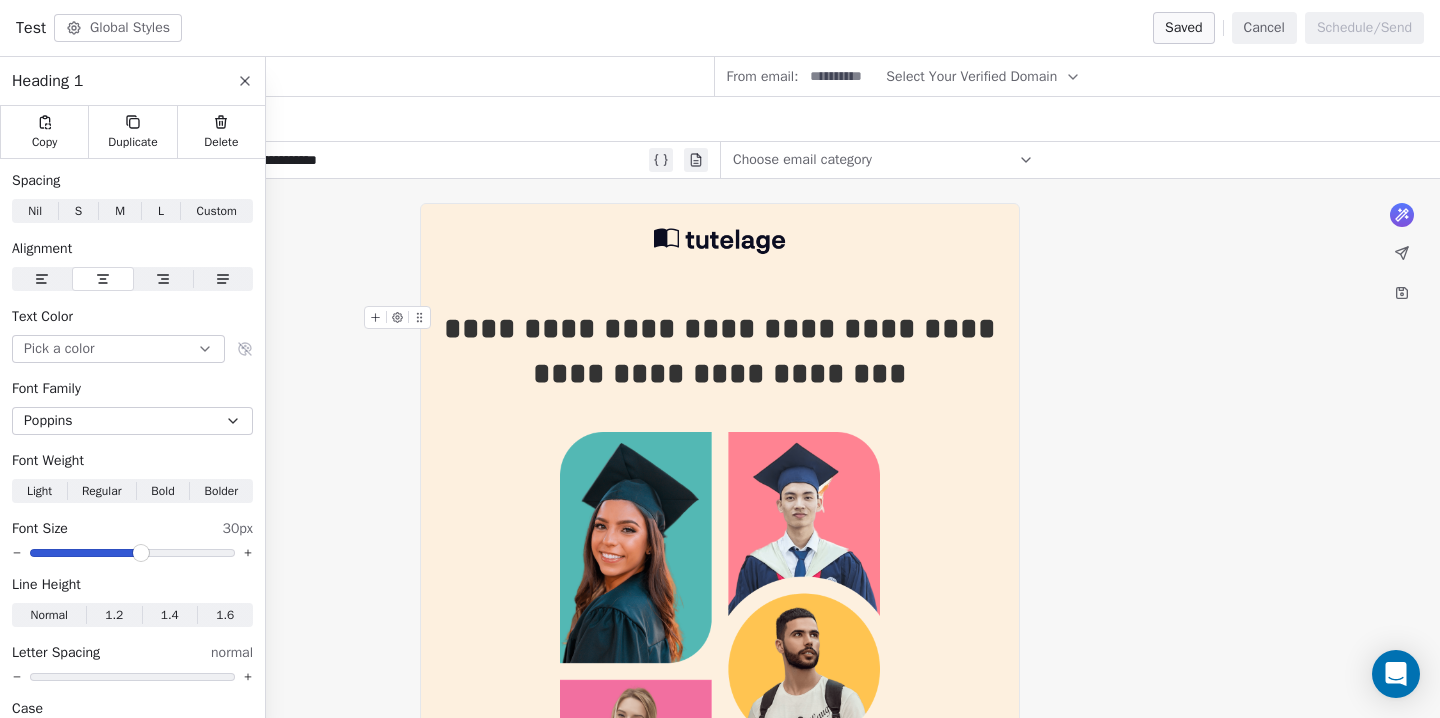 click on "**********" at bounding box center [724, 351] 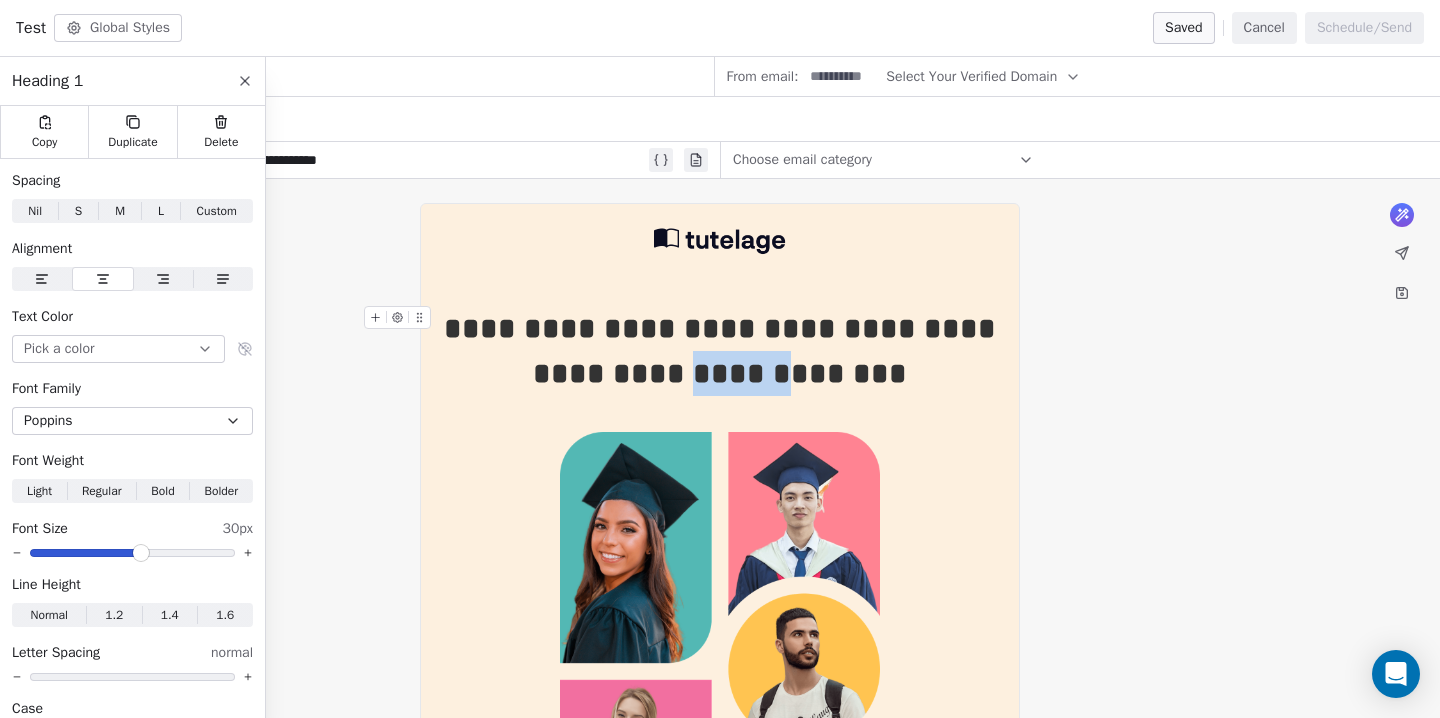 click on "**********" at bounding box center [724, 351] 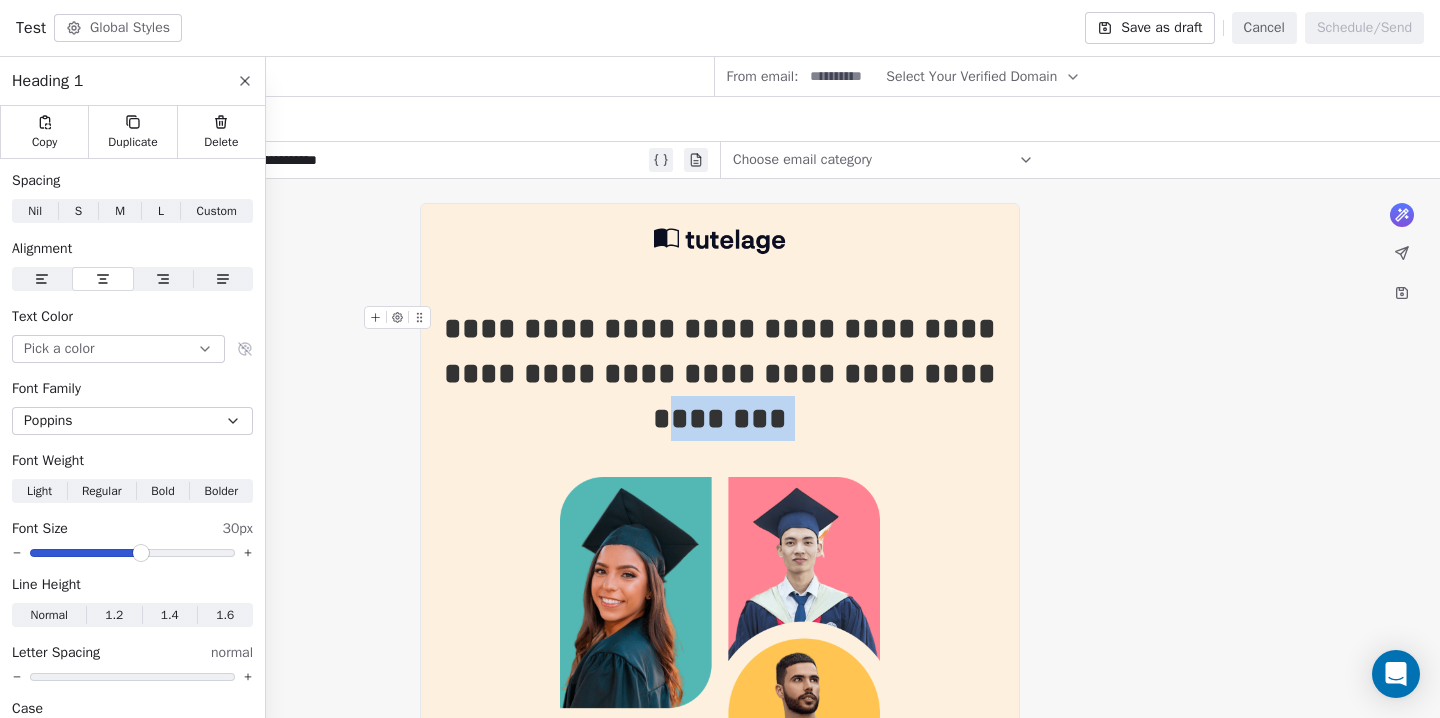 scroll, scrollTop: 525, scrollLeft: 0, axis: vertical 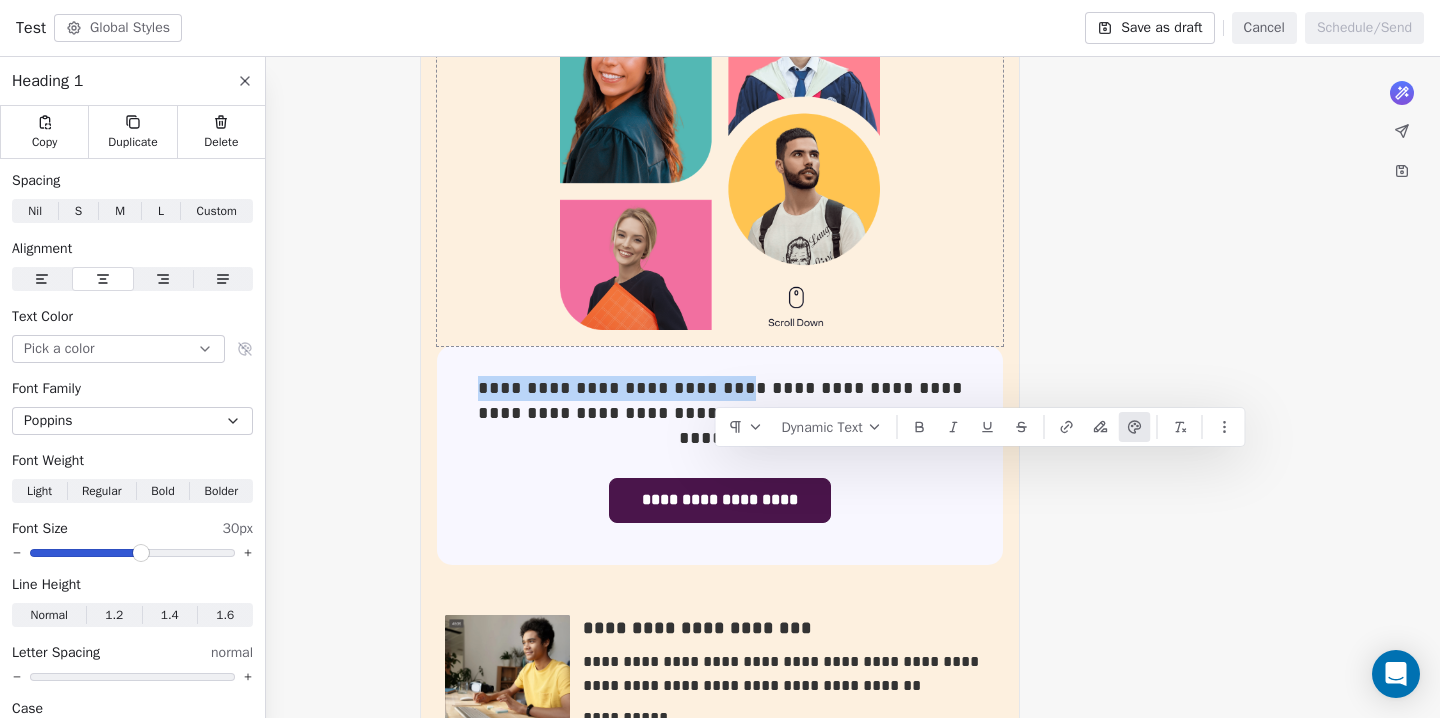 click at bounding box center (720, 141) 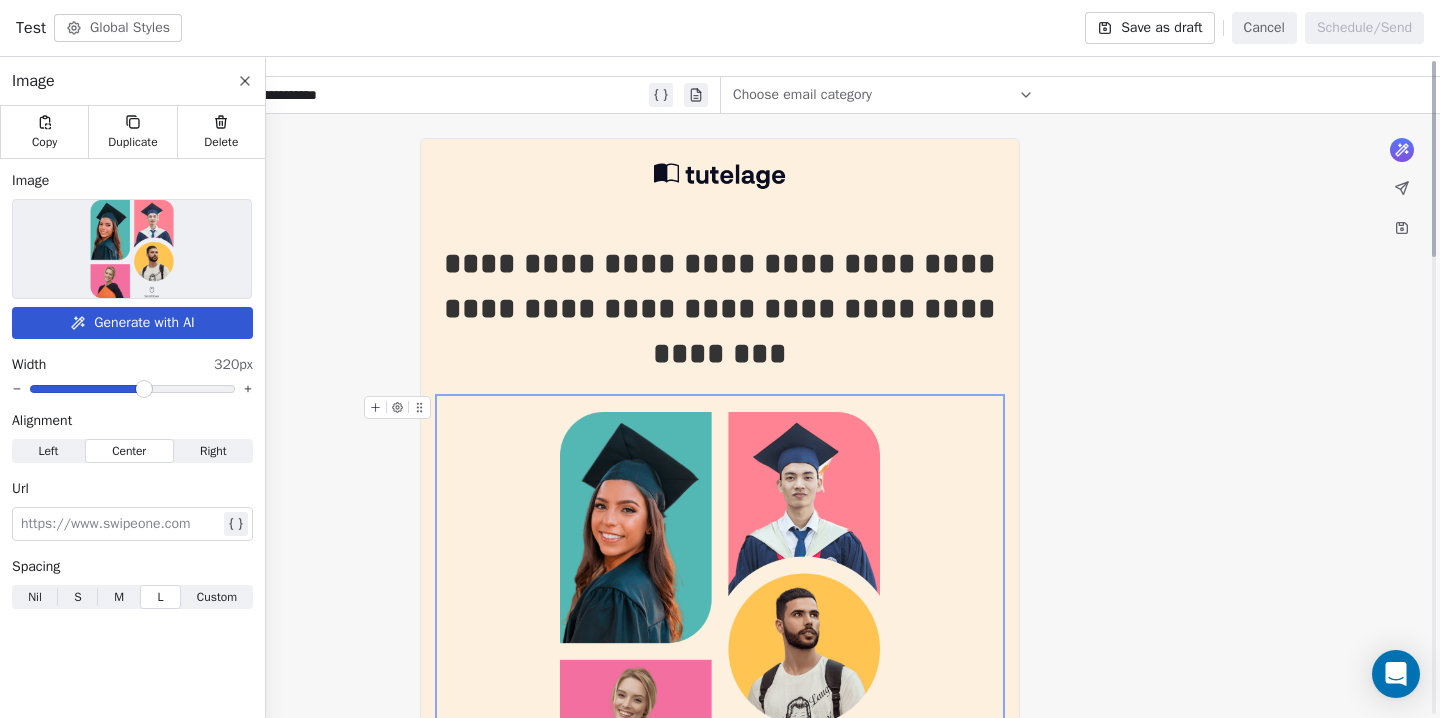 scroll, scrollTop: 0, scrollLeft: 0, axis: both 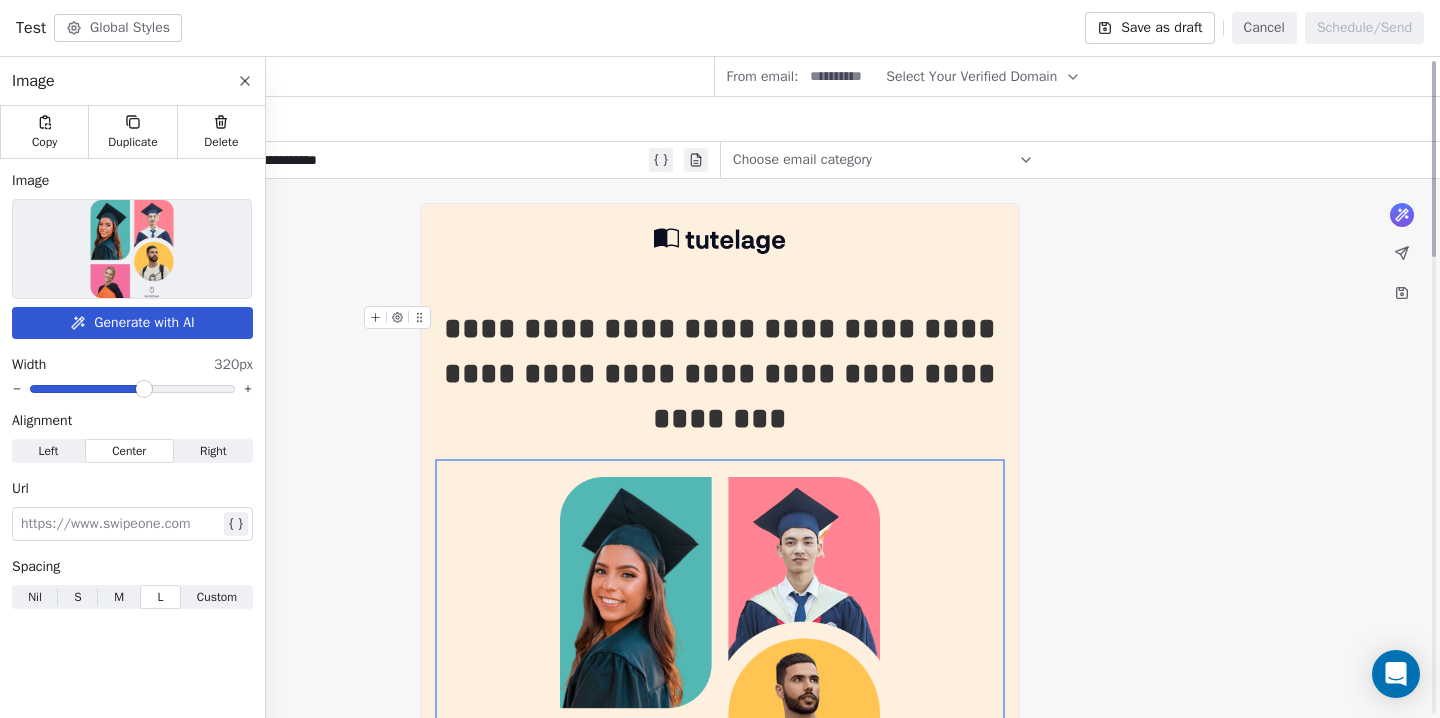 click on "**********" at bounding box center [724, 373] 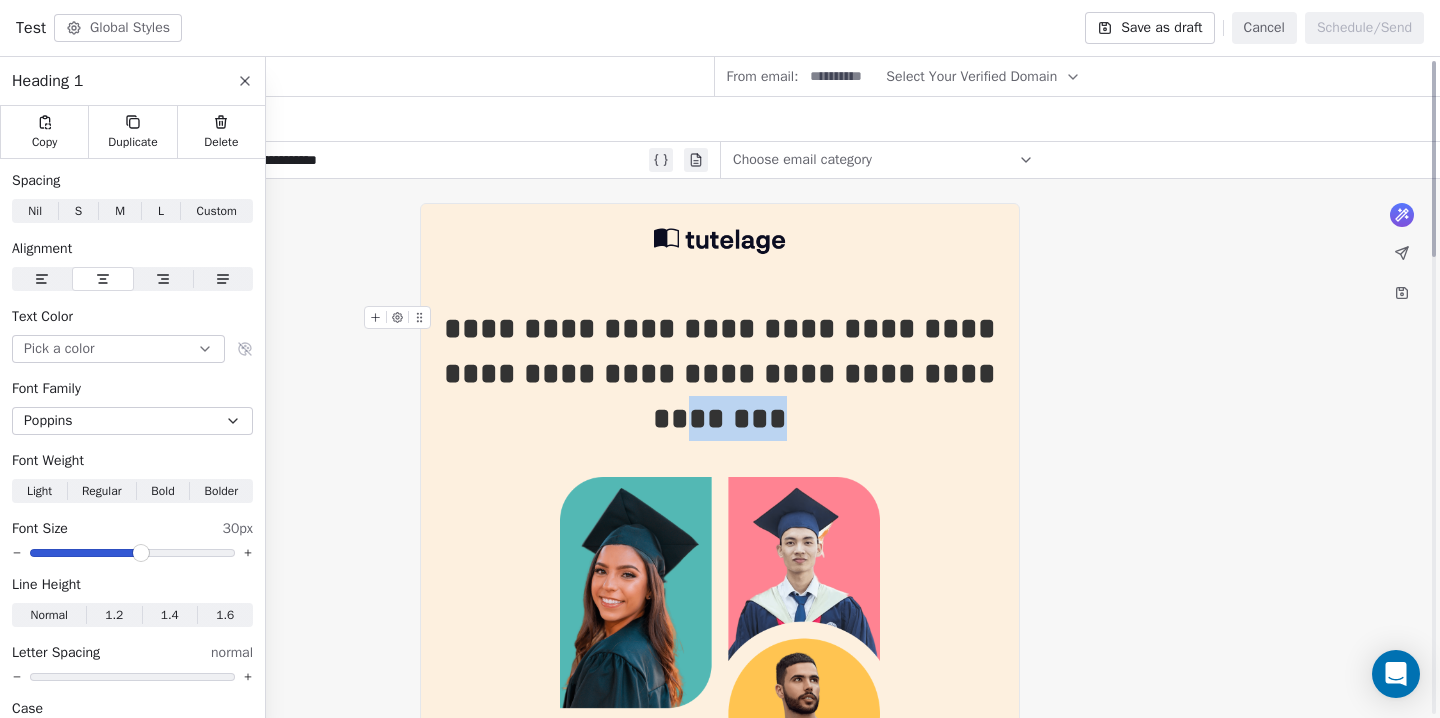 click on "**********" at bounding box center (724, 373) 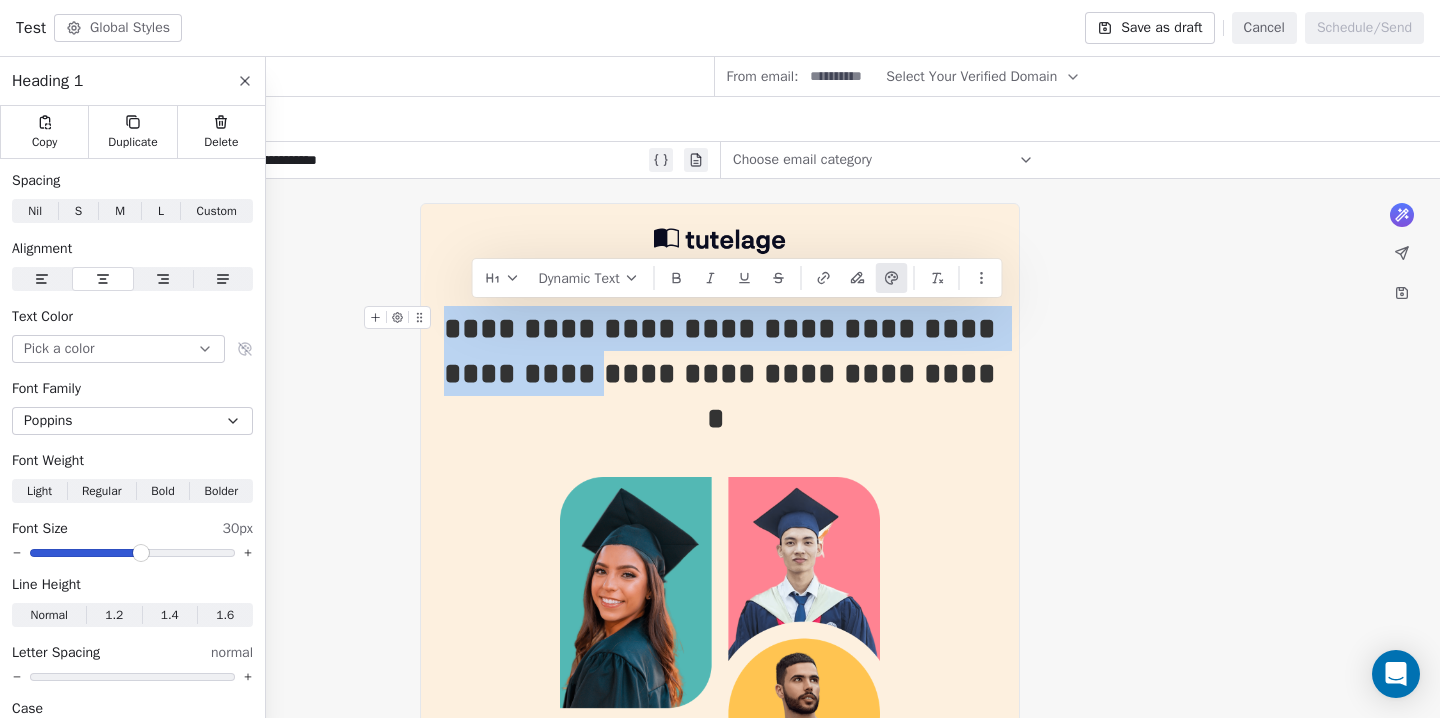 drag, startPoint x: 663, startPoint y: 373, endPoint x: 455, endPoint y: 334, distance: 211.62466 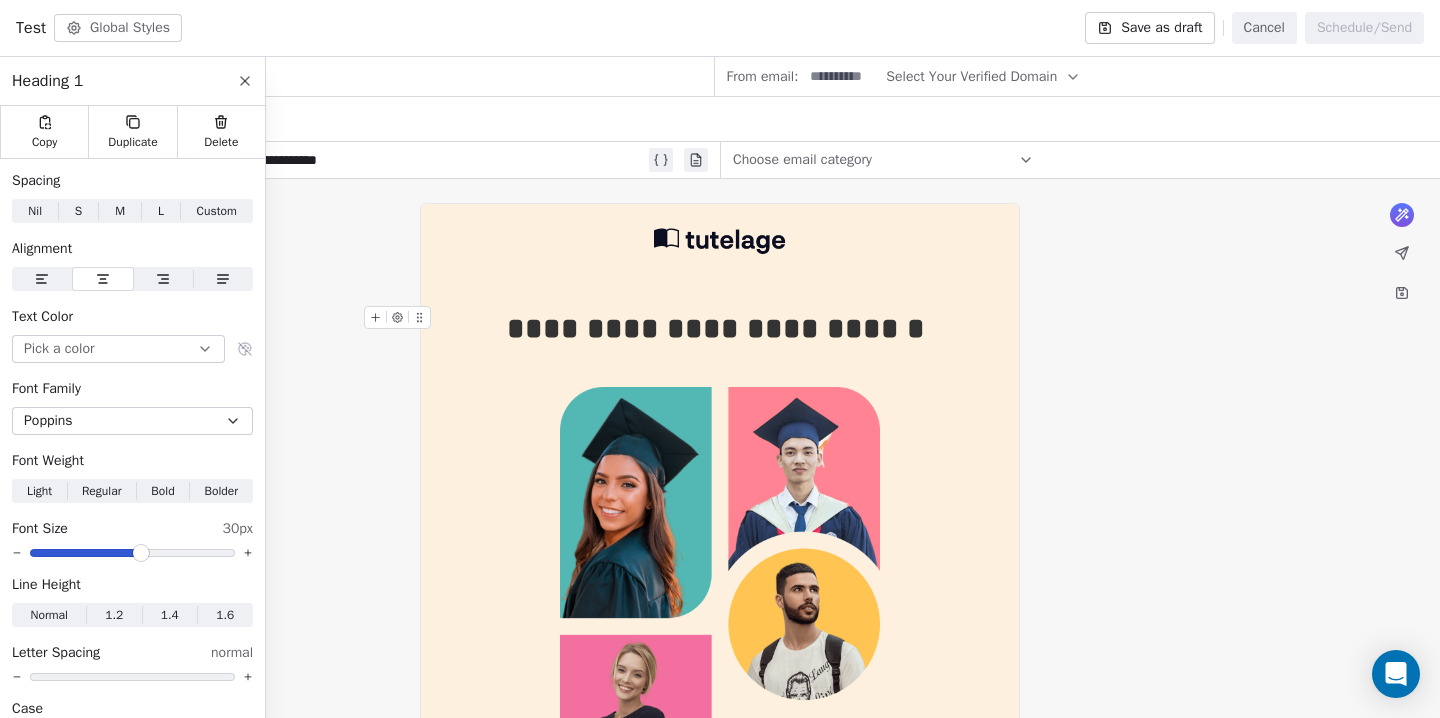 click on "**********" at bounding box center [720, 328] 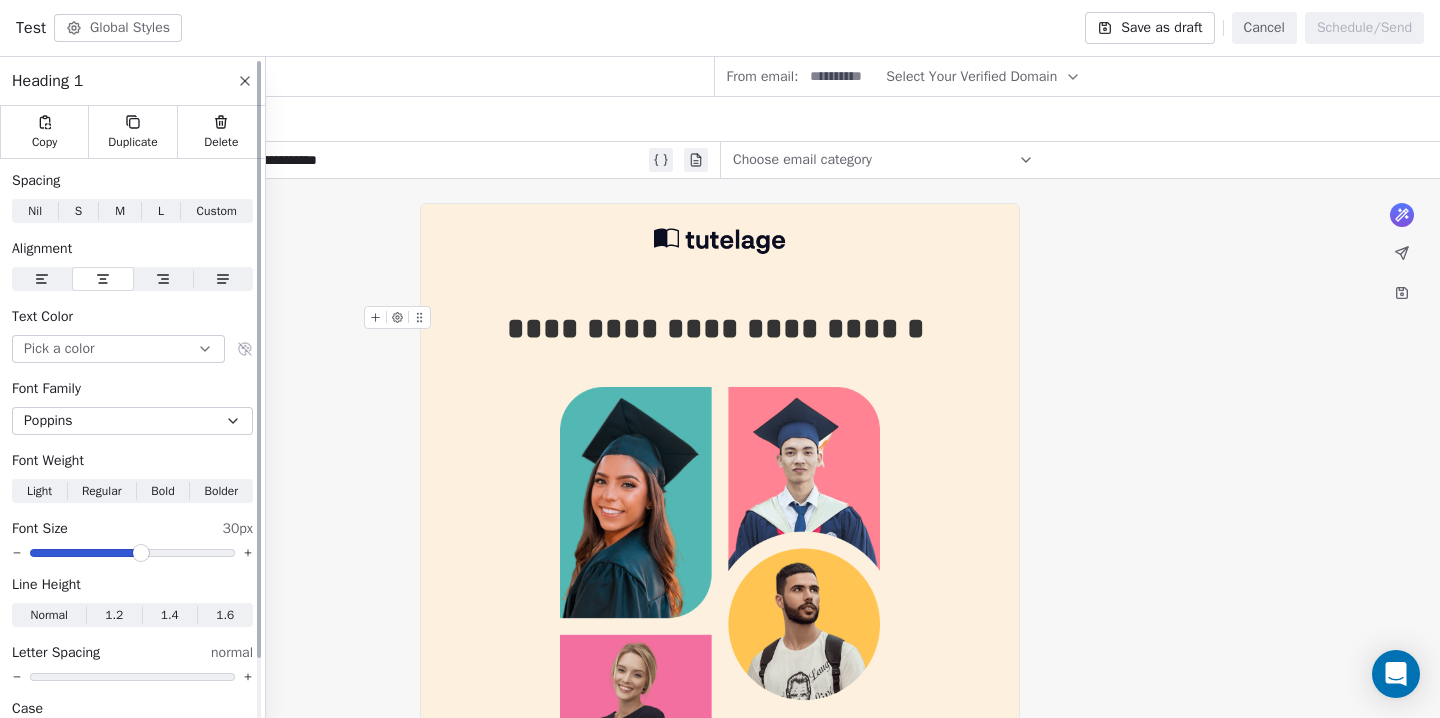 click on "Global Styles" at bounding box center [118, 28] 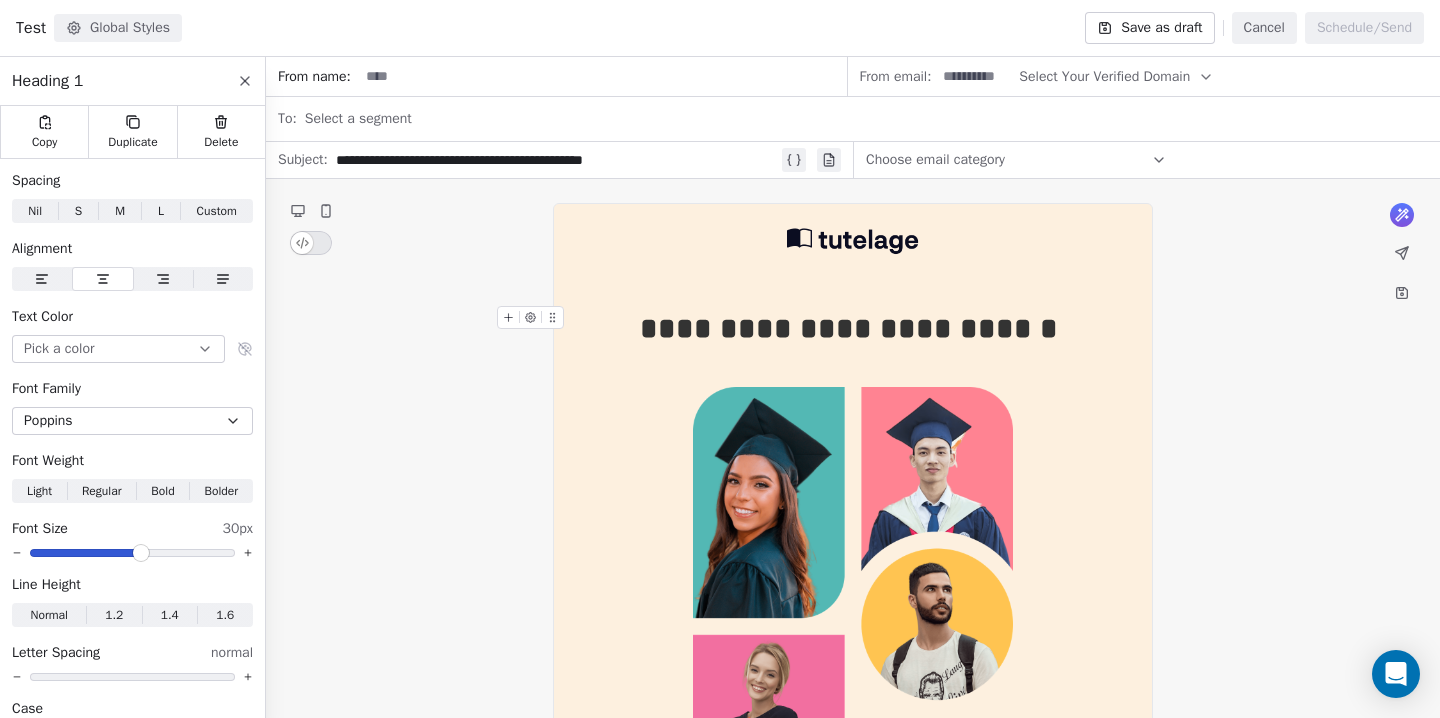 click on "Global Styles" at bounding box center [118, 28] 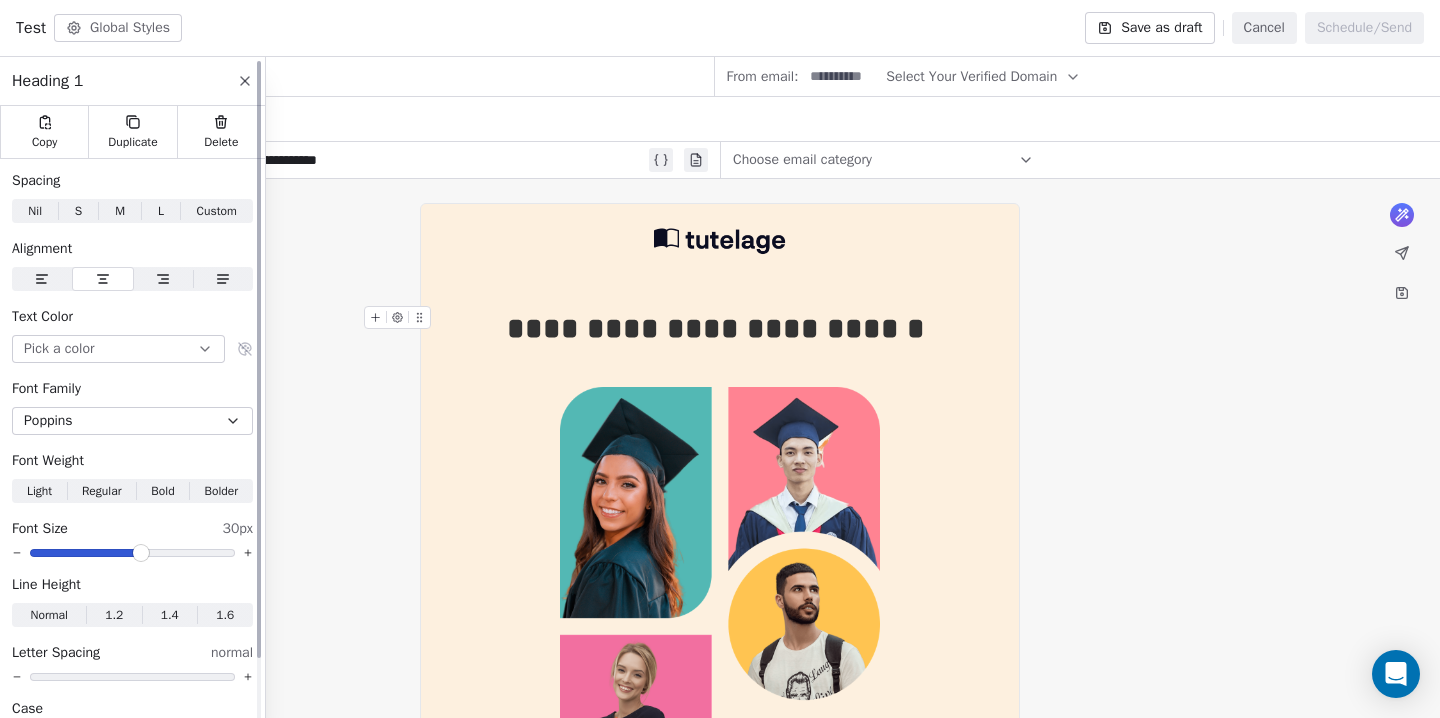 click 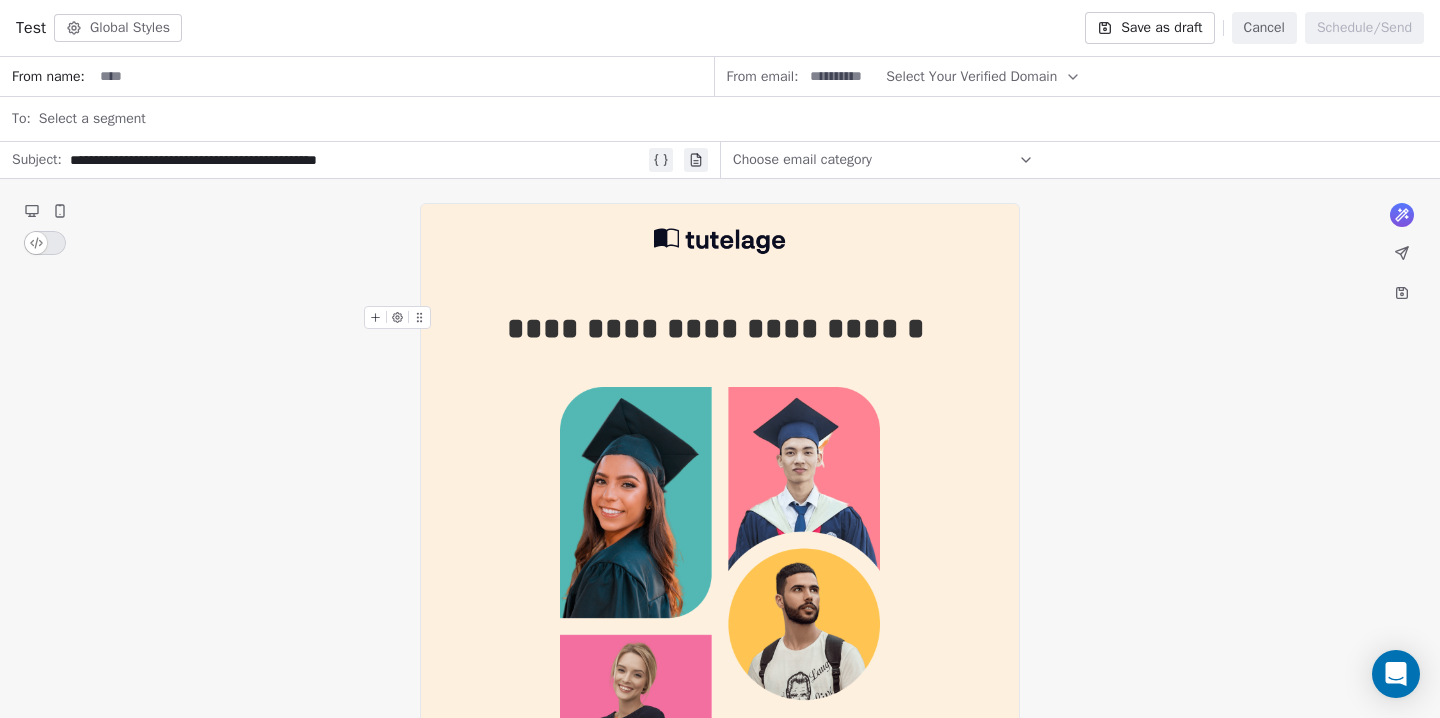 click on "Global Styles" at bounding box center [118, 28] 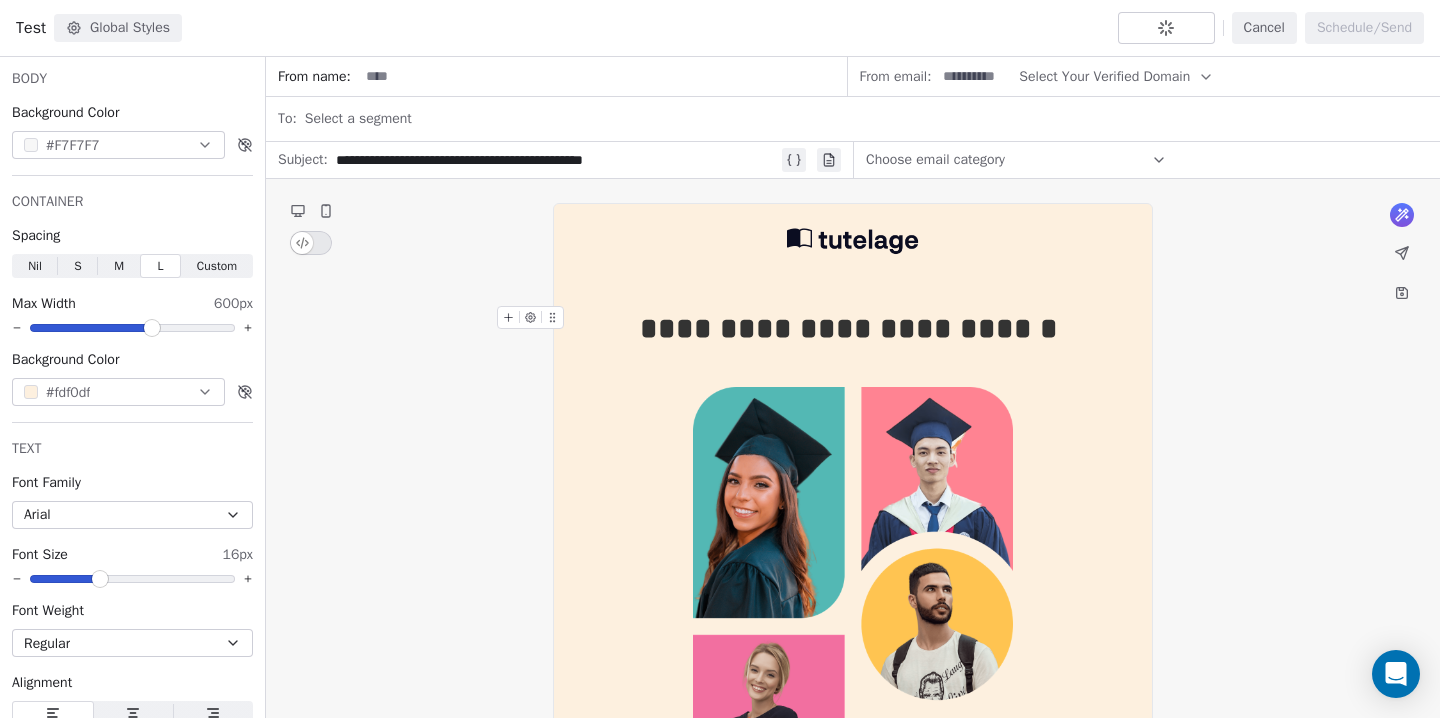 type 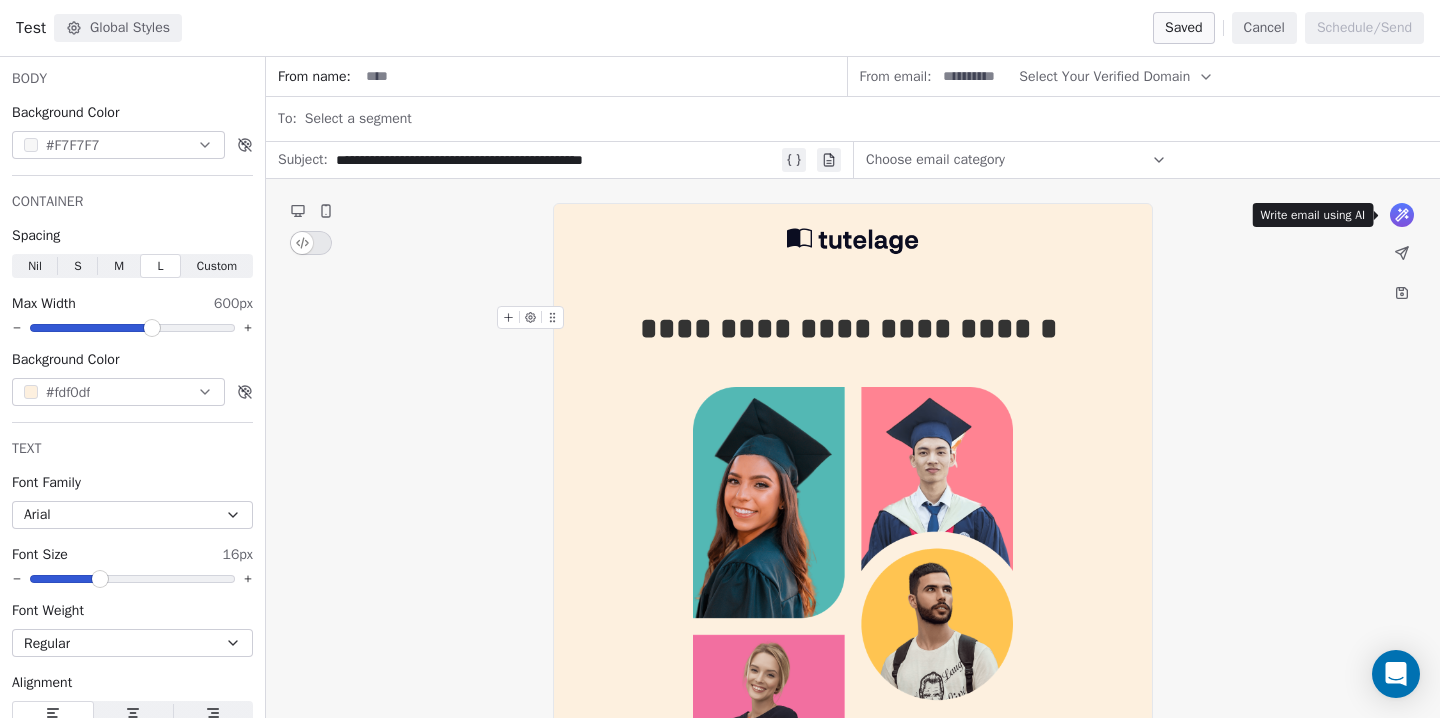 click 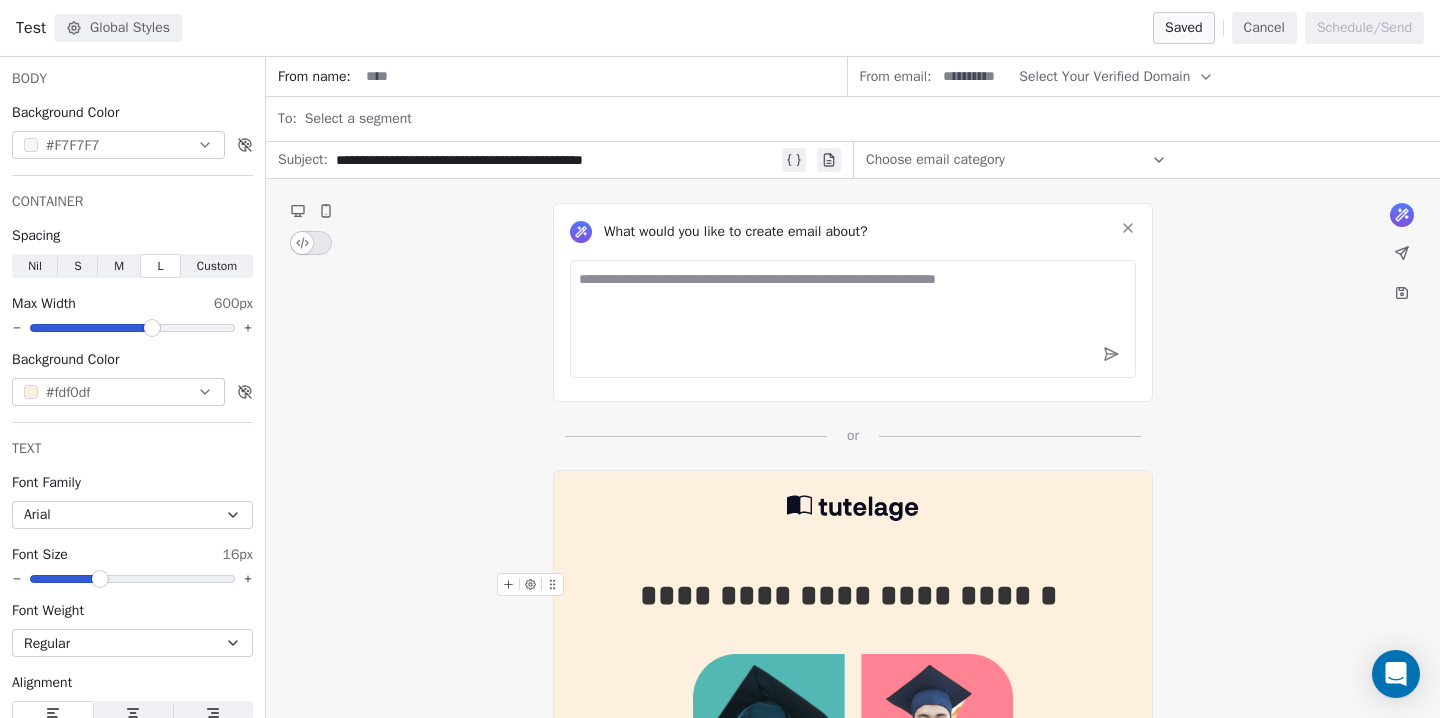 type 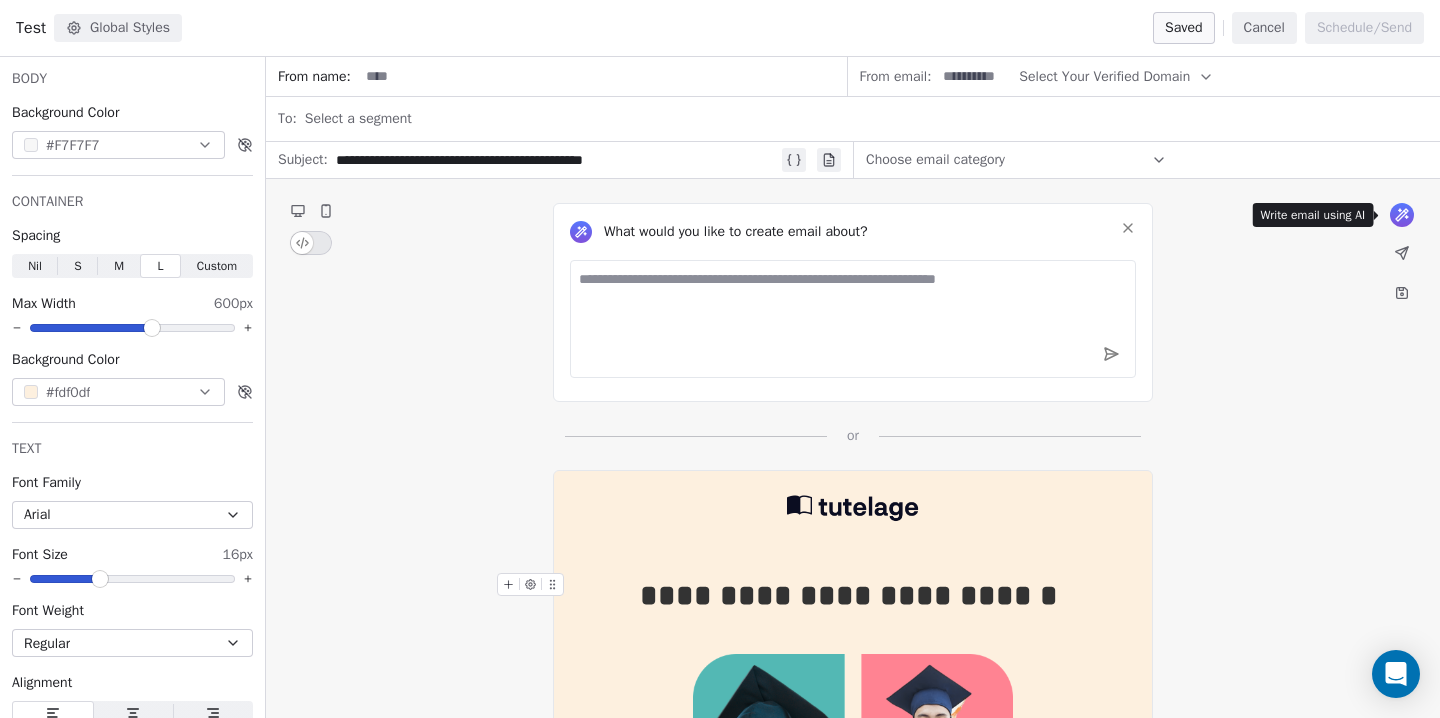 click on "Cancel" at bounding box center [1264, 28] 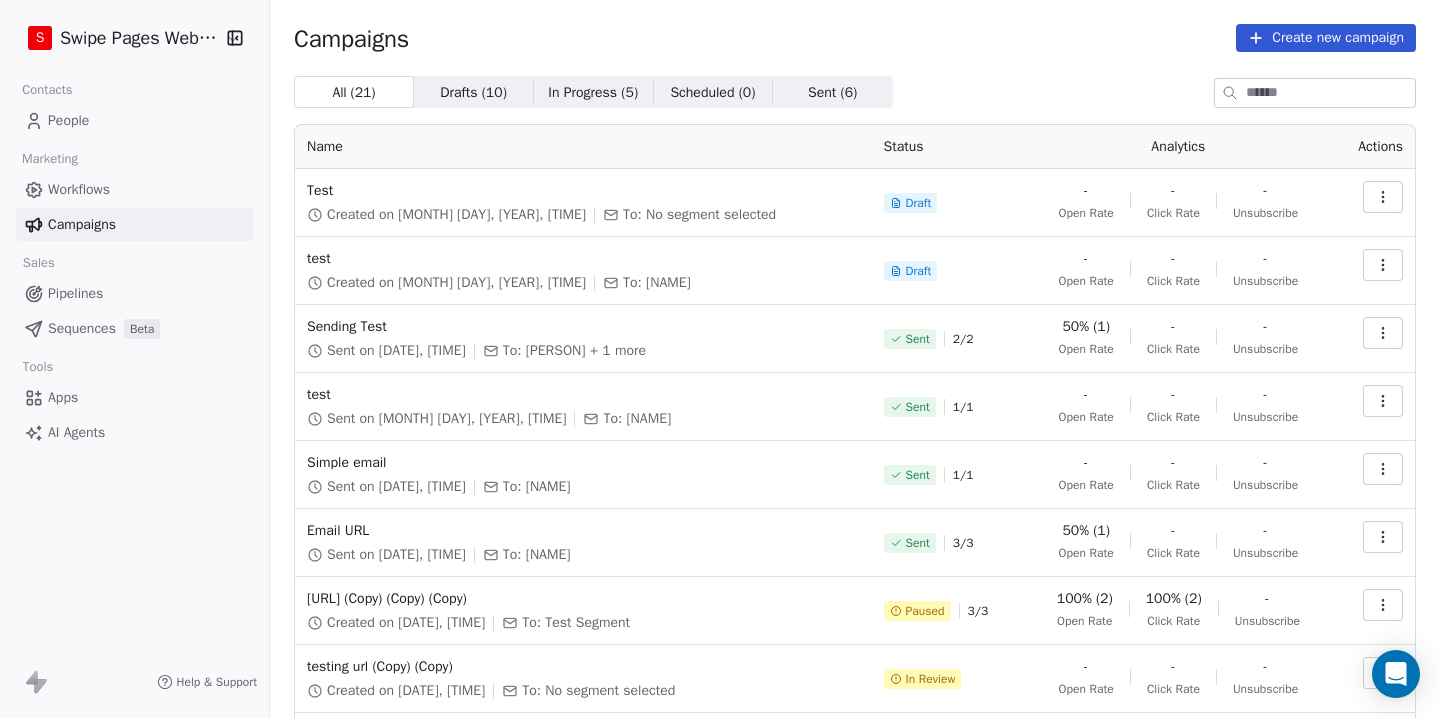 click on "AI Agents" at bounding box center (76, 432) 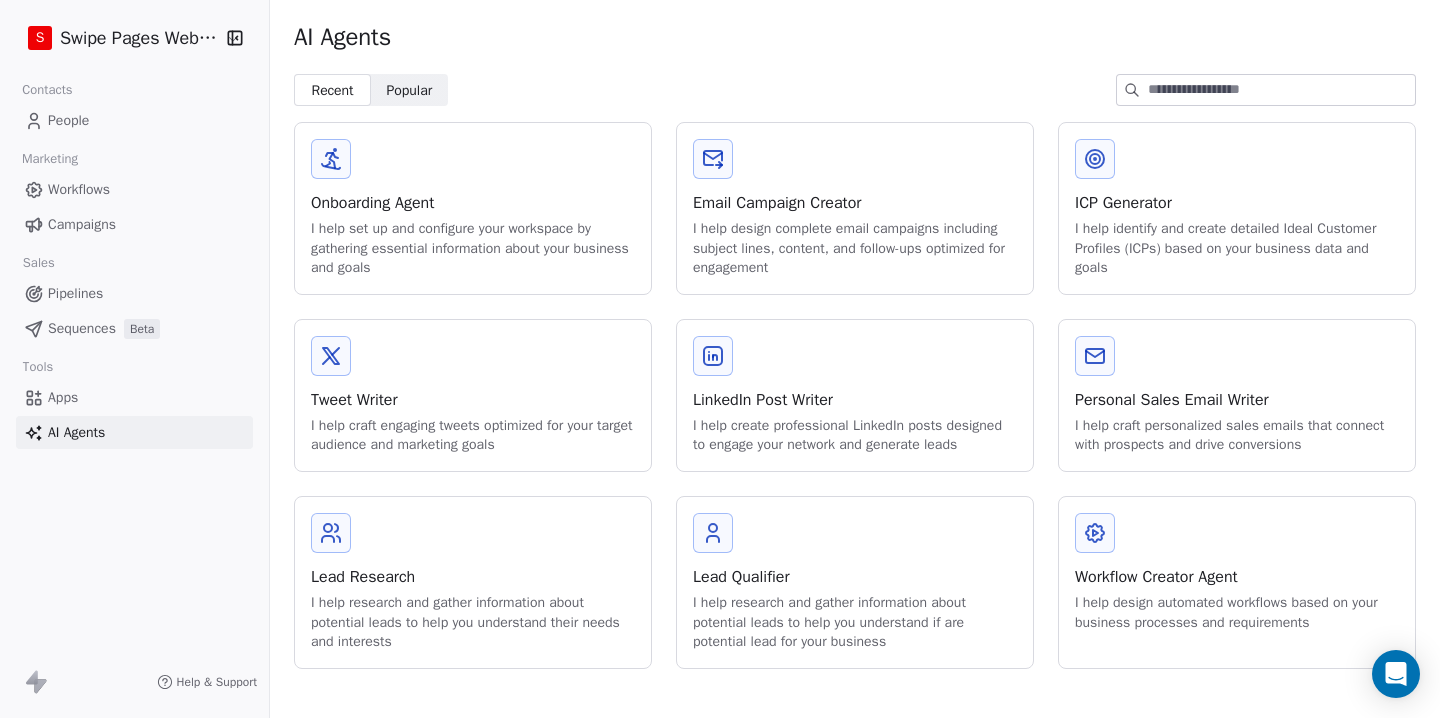click on "I help design complete email campaigns including subject lines, content, and follow-ups optimized for engagement" at bounding box center [855, 248] 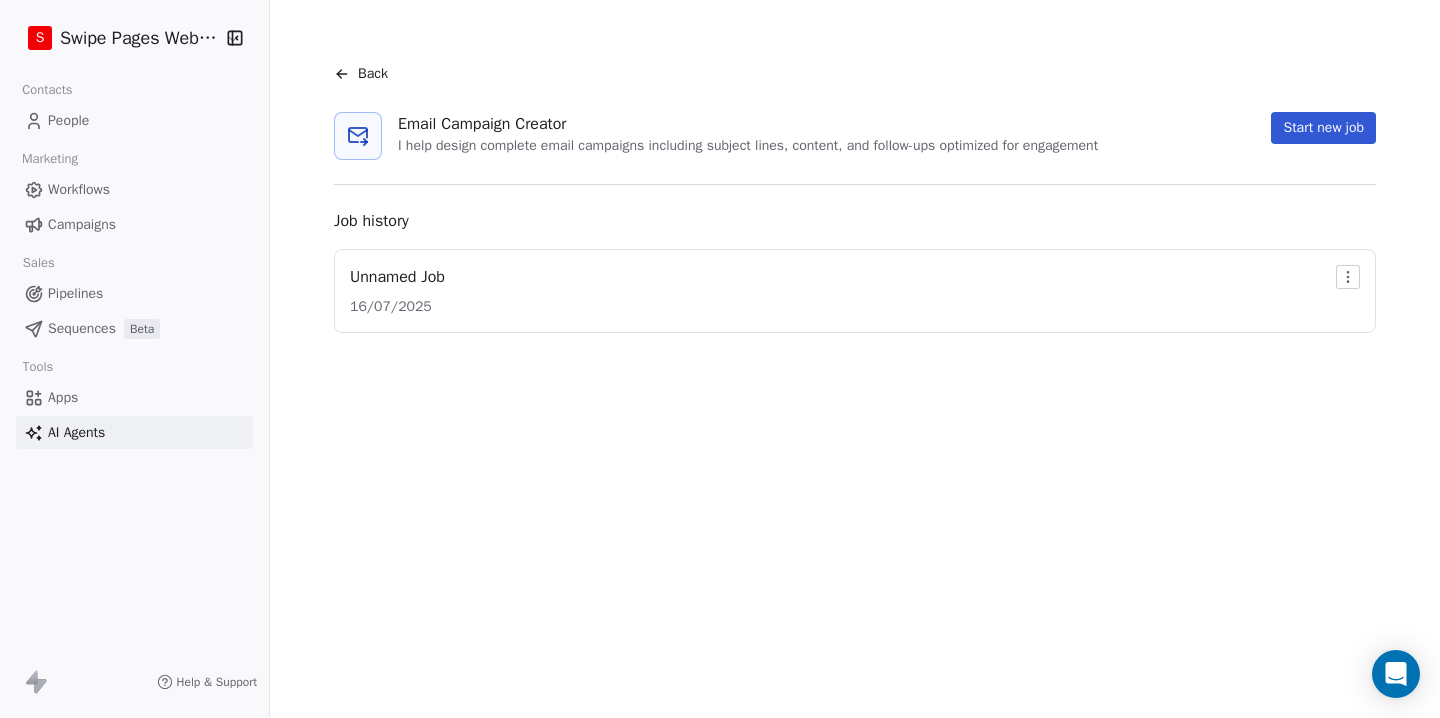 click on "Start new job" at bounding box center (1323, 128) 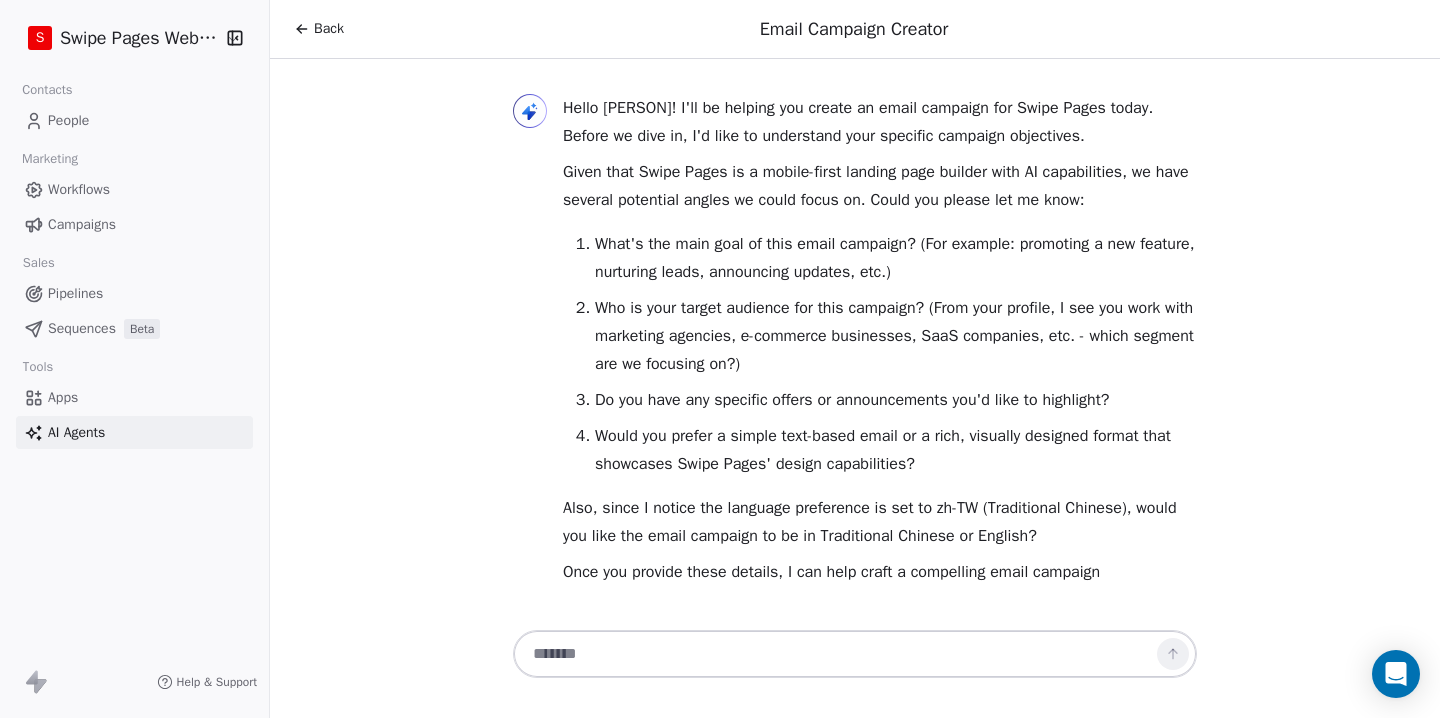 scroll, scrollTop: 33, scrollLeft: 0, axis: vertical 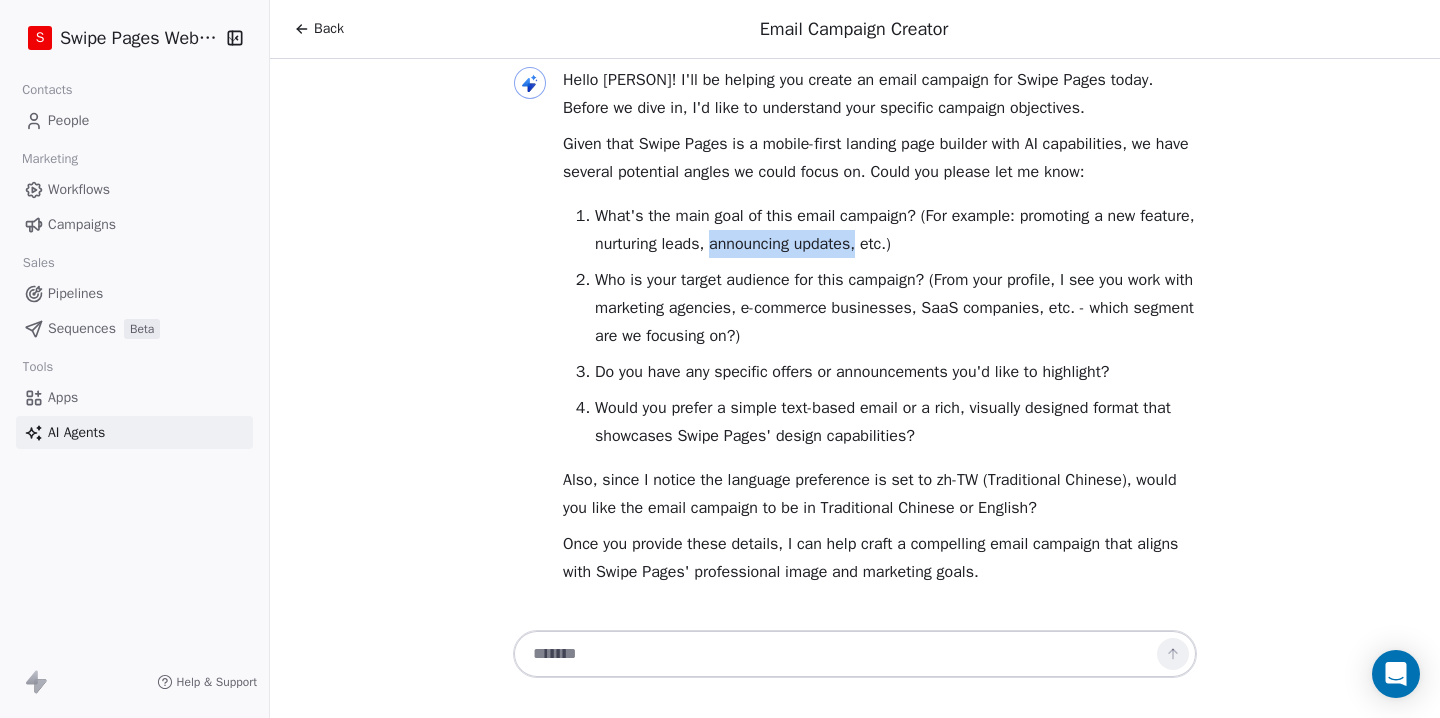 drag, startPoint x: 771, startPoint y: 245, endPoint x: 924, endPoint y: 245, distance: 153 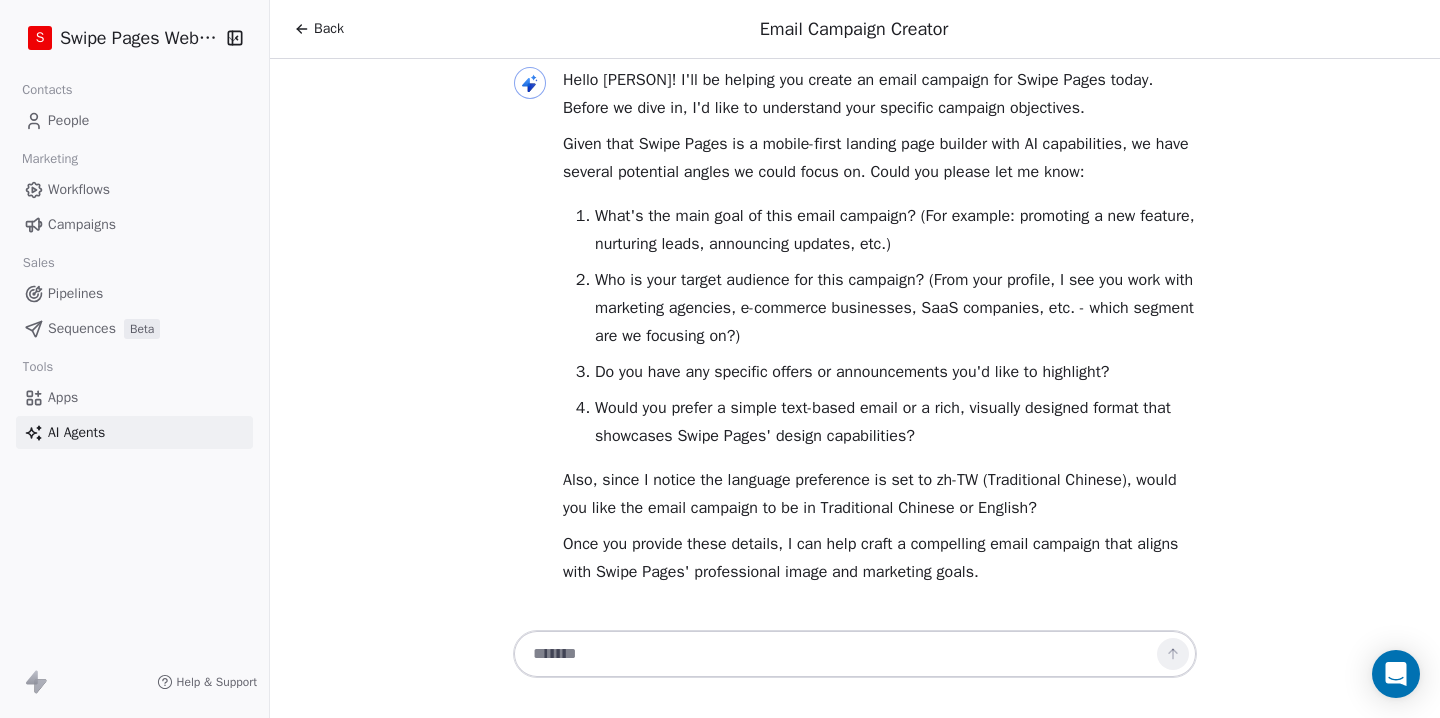 click at bounding box center [835, 654] 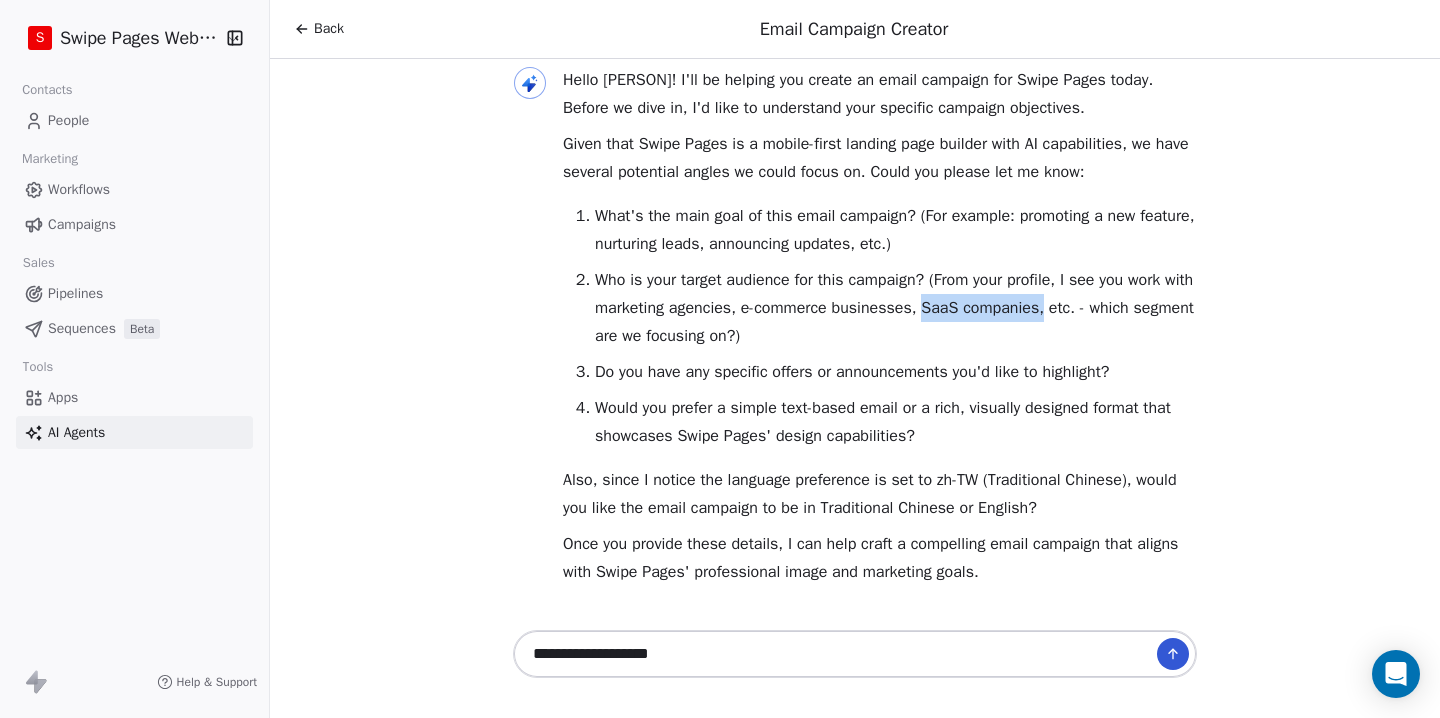 drag, startPoint x: 968, startPoint y: 313, endPoint x: 1091, endPoint y: 314, distance: 123.00407 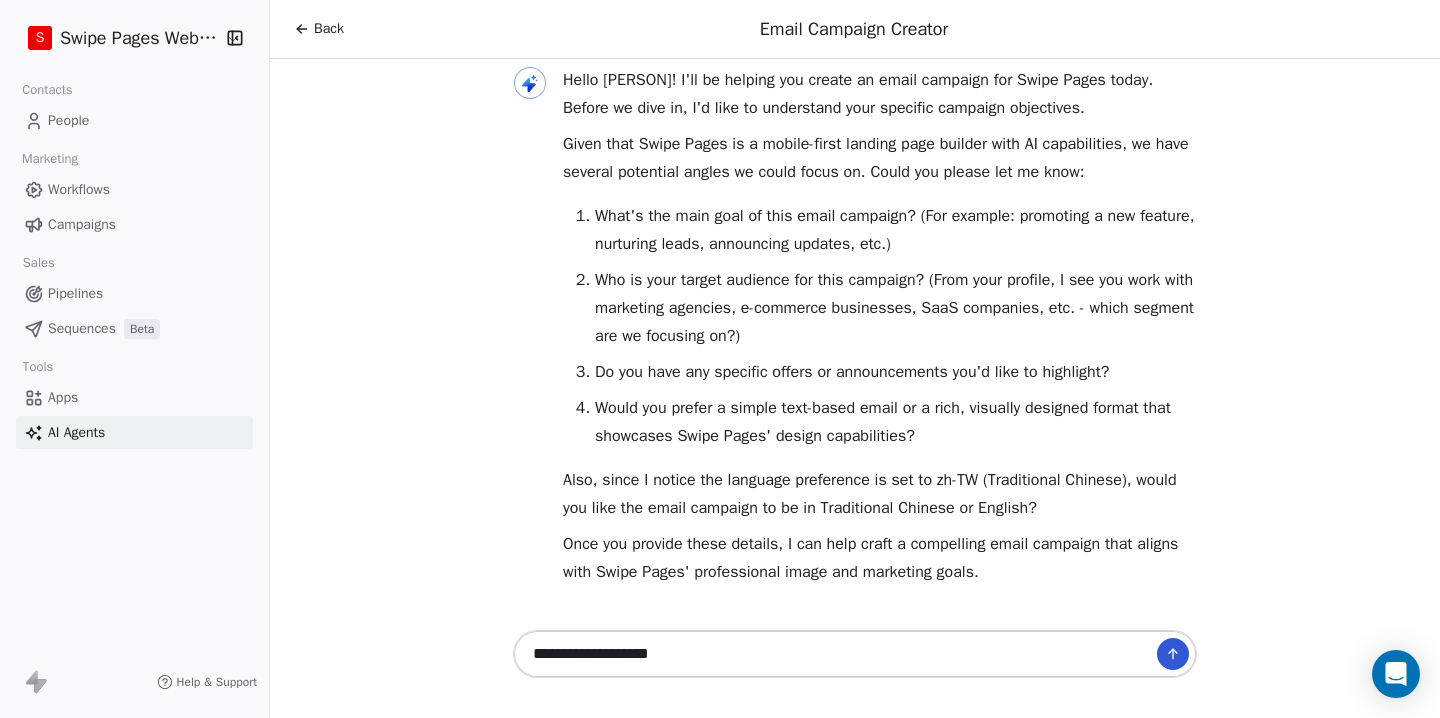 click on "**********" at bounding box center (835, 654) 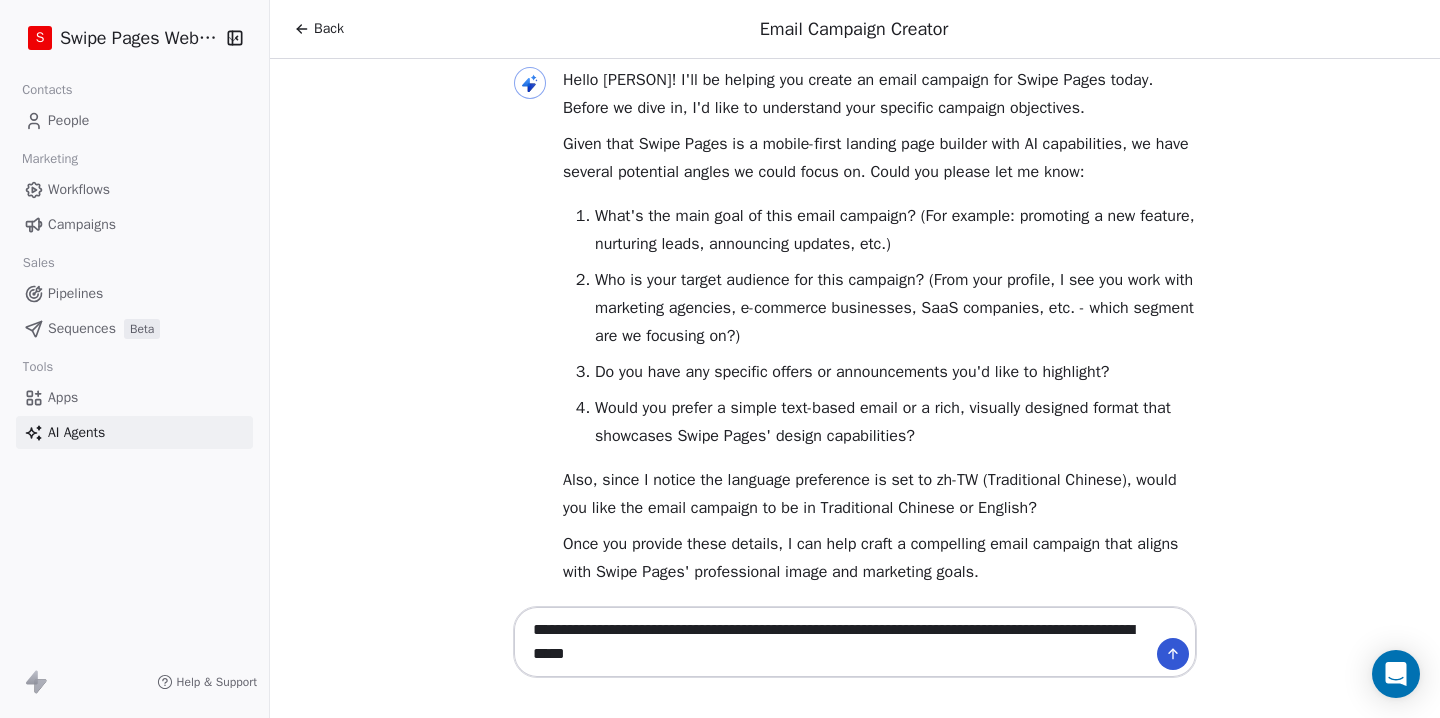 click on "Would you prefer a simple text-based email or a rich, visually designed format that showcases Swipe Pages' design capabilities?" at bounding box center [896, 422] 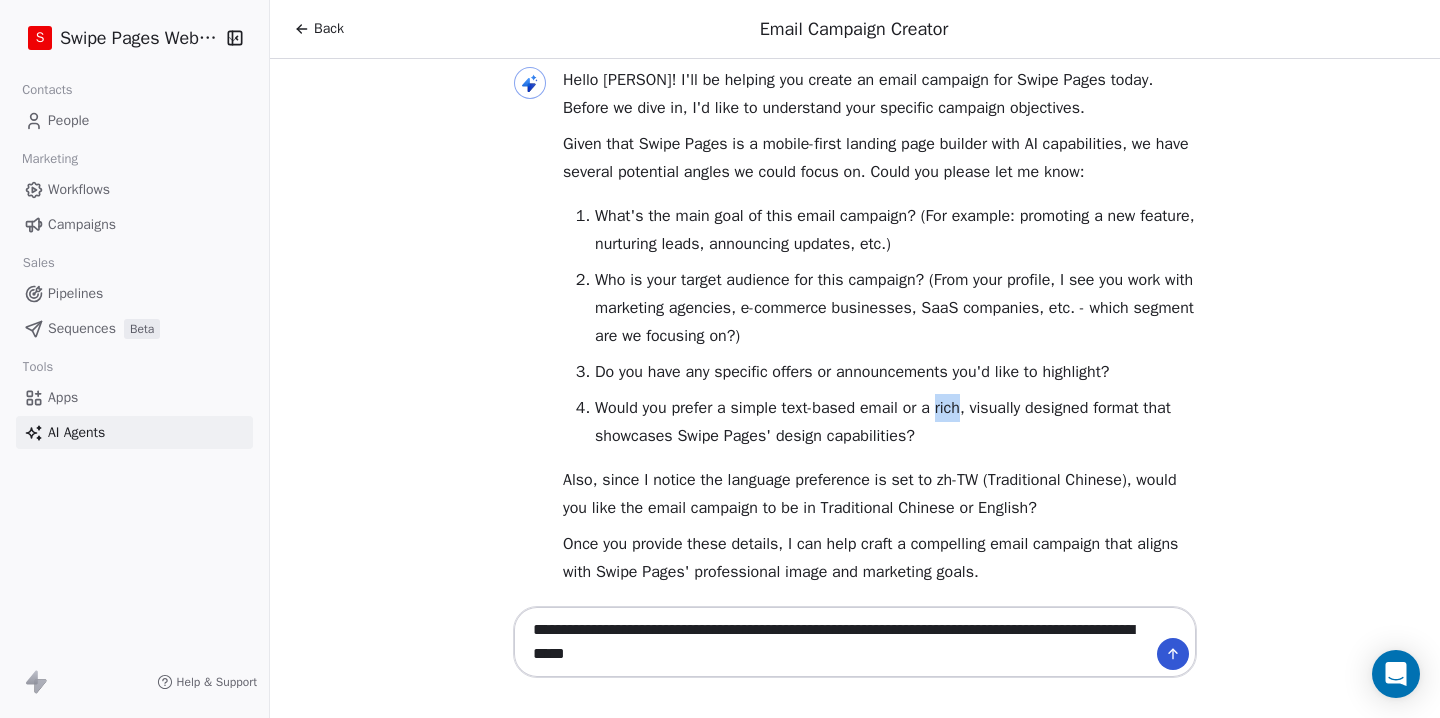 click on "Would you prefer a simple text-based email or a rich, visually designed format that showcases Swipe Pages' design capabilities?" at bounding box center [896, 422] 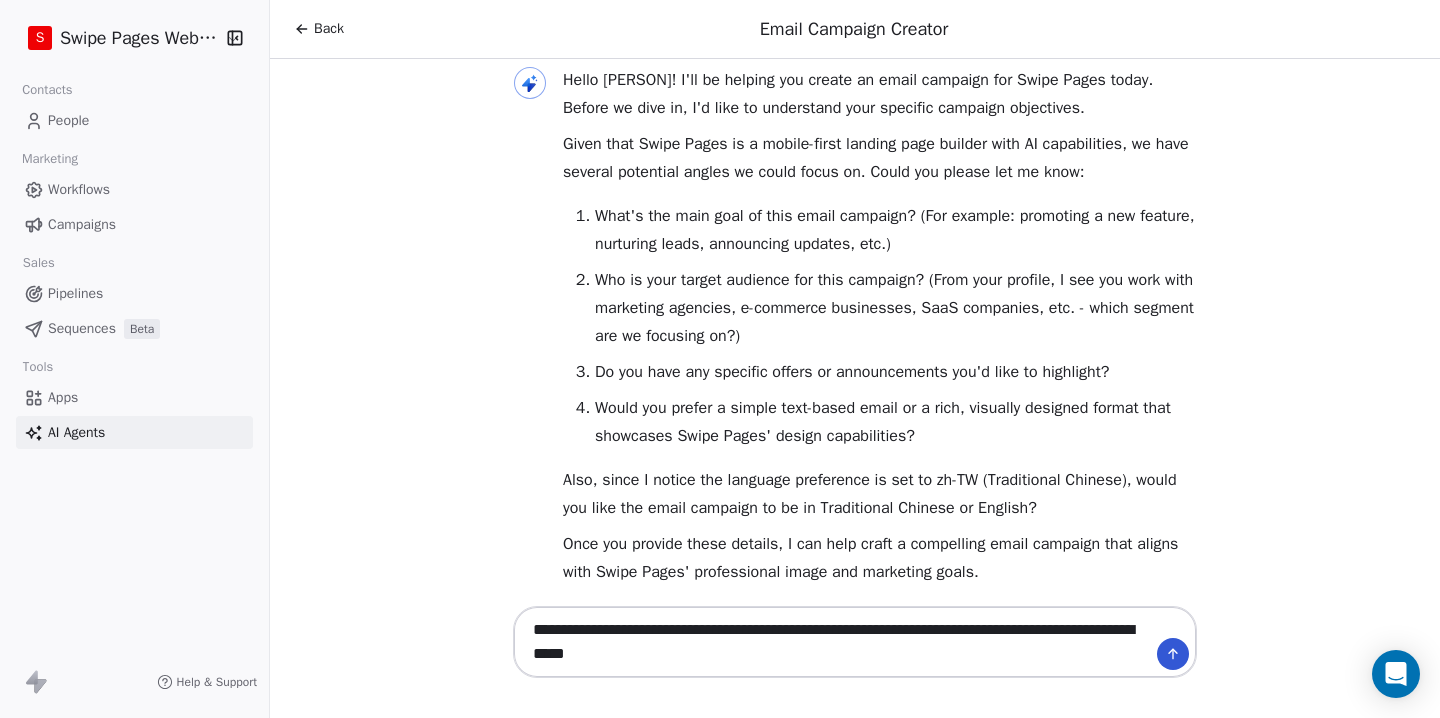 click on "**********" at bounding box center [835, 642] 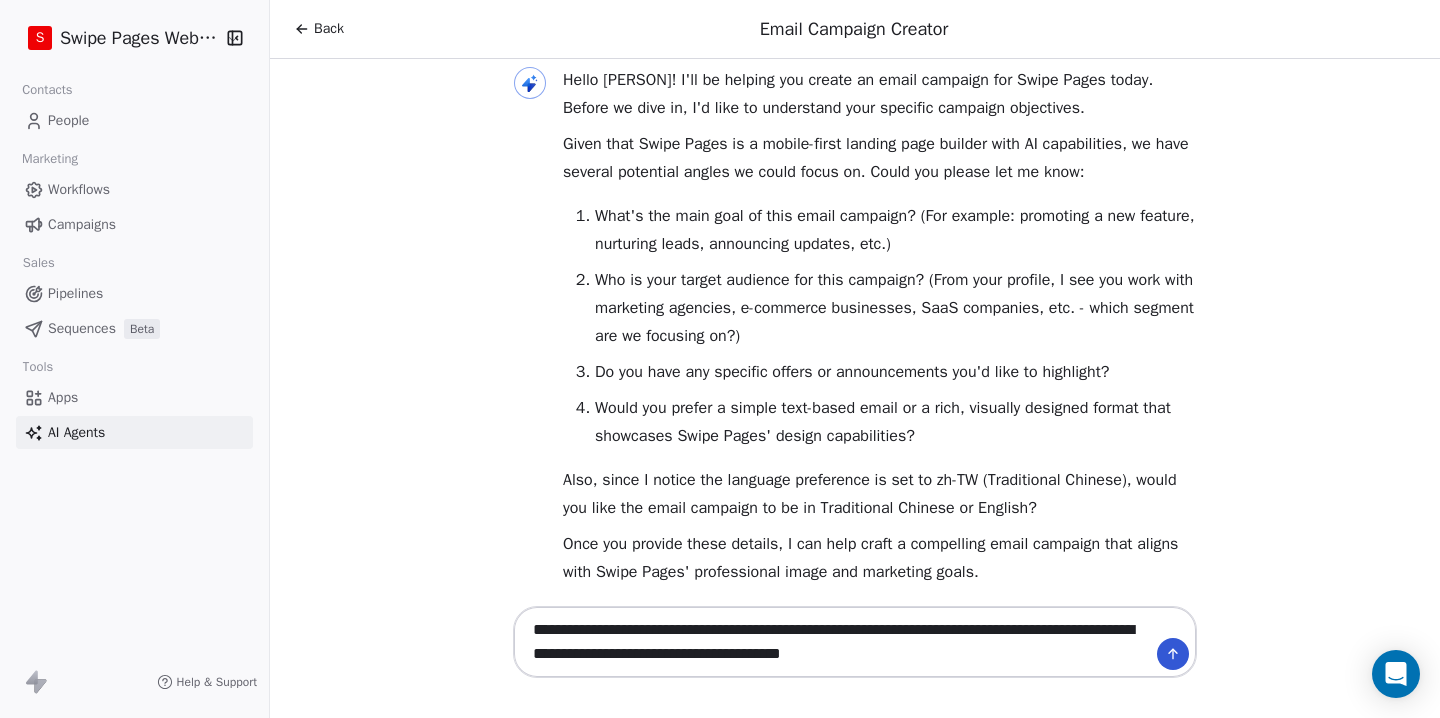 type on "**********" 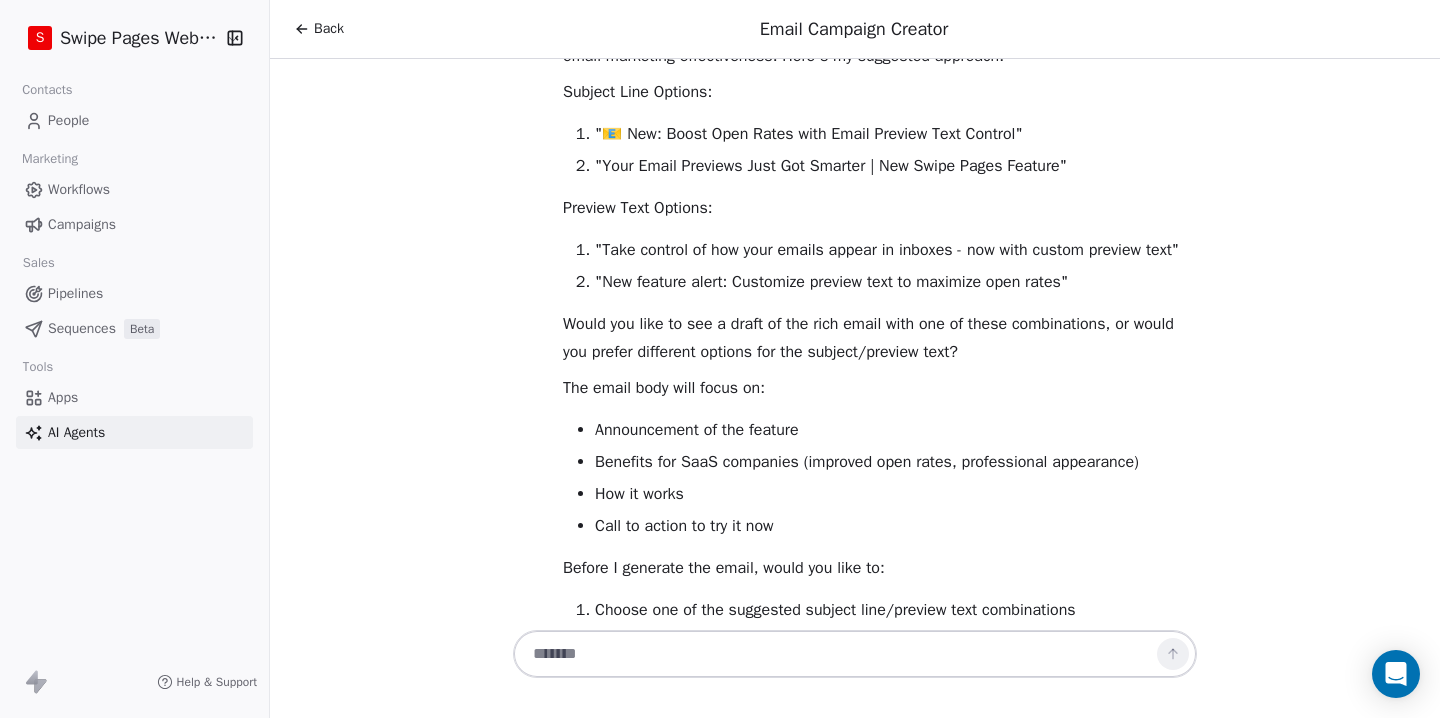 scroll, scrollTop: 841, scrollLeft: 0, axis: vertical 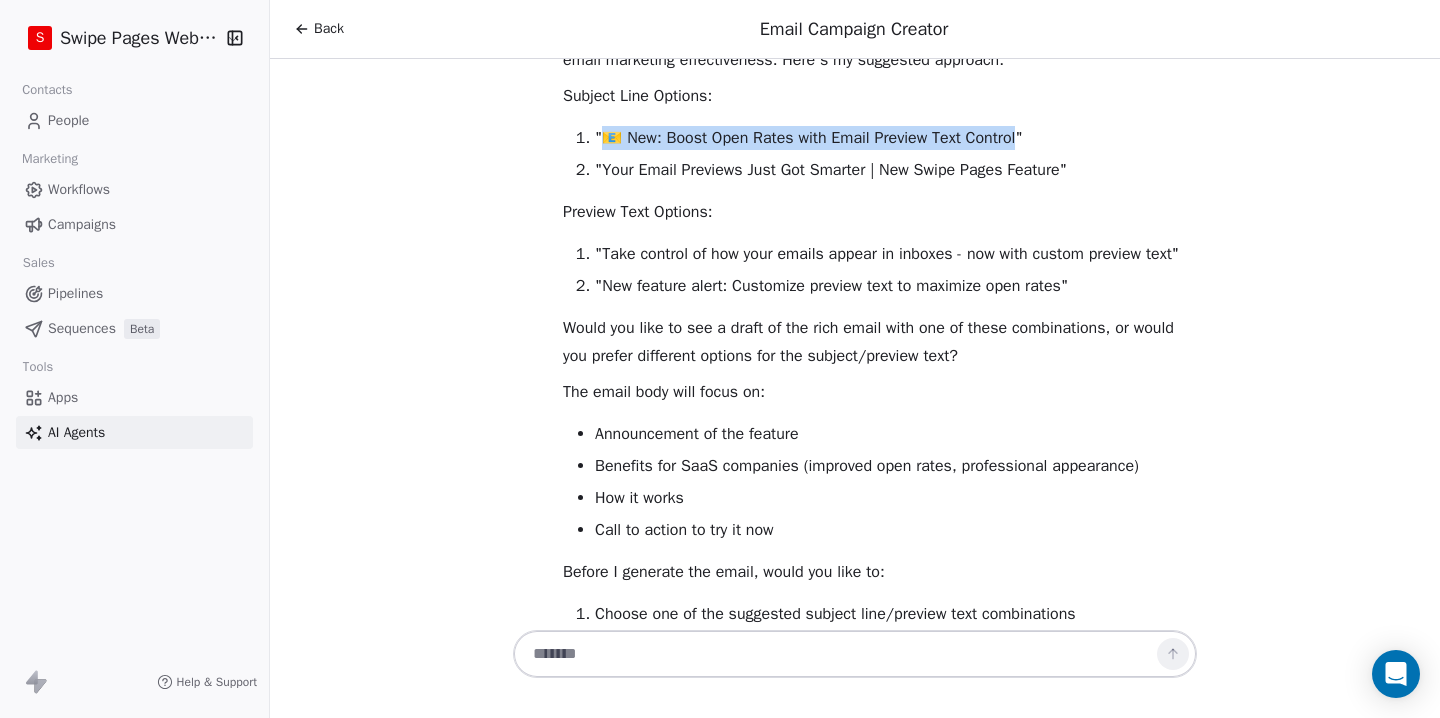drag, startPoint x: 602, startPoint y: 141, endPoint x: 1025, endPoint y: 143, distance: 423.00473 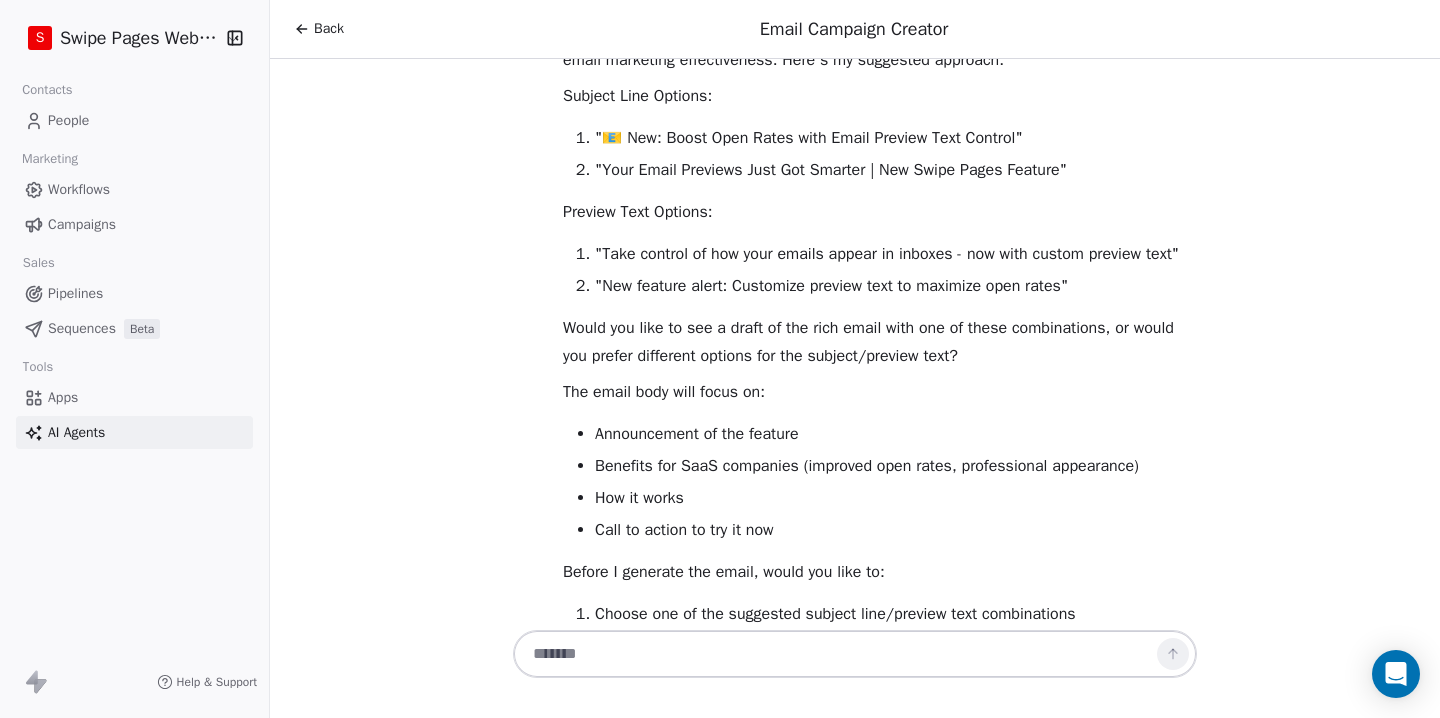 click at bounding box center [835, 654] 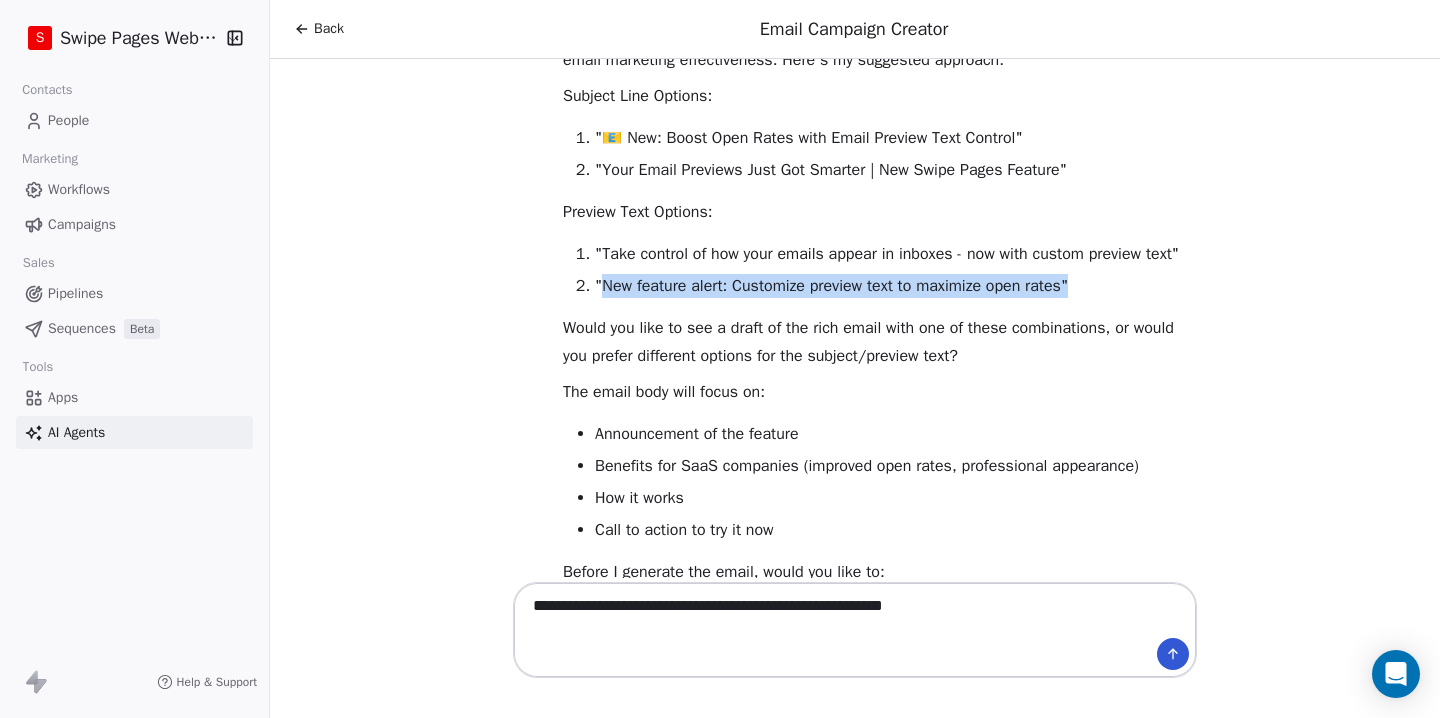 drag, startPoint x: 604, startPoint y: 315, endPoint x: 1081, endPoint y: 314, distance: 477.00104 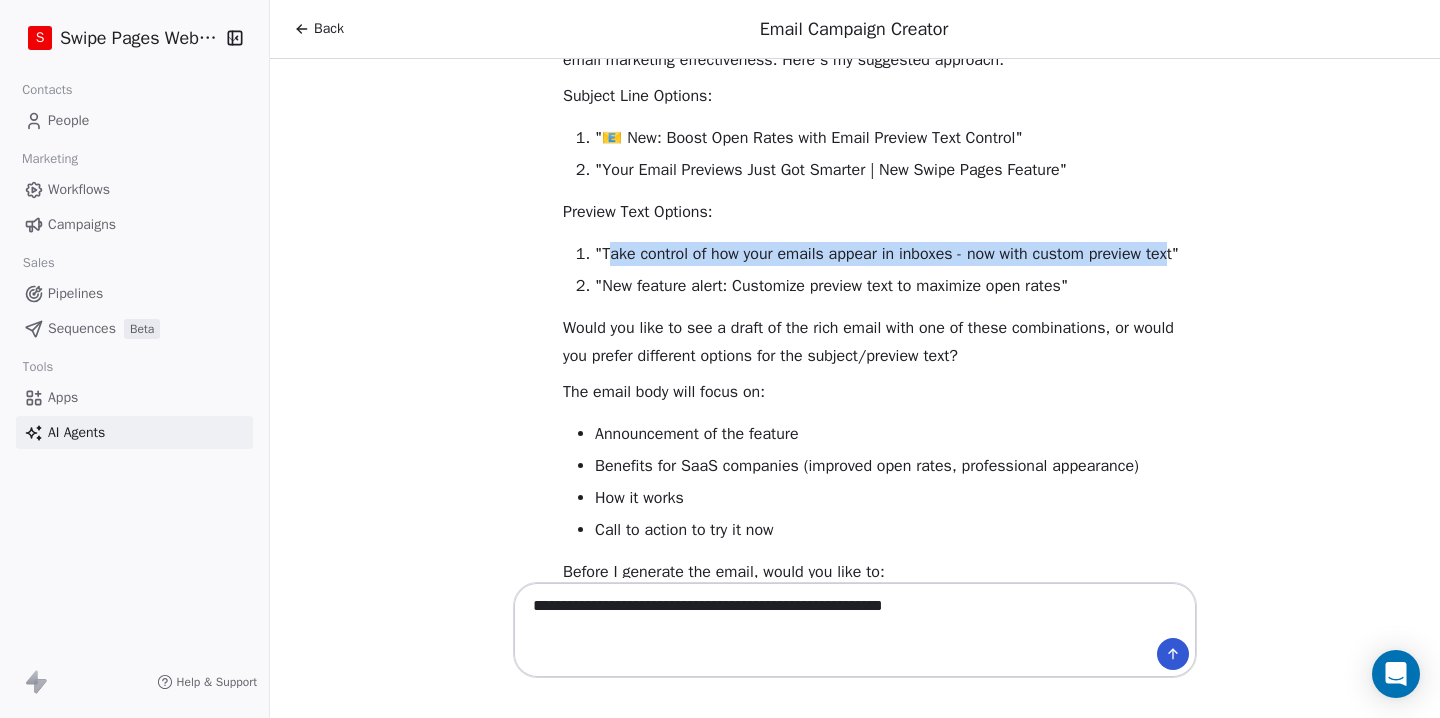 drag, startPoint x: 608, startPoint y: 257, endPoint x: 618, endPoint y: 266, distance: 13.453624 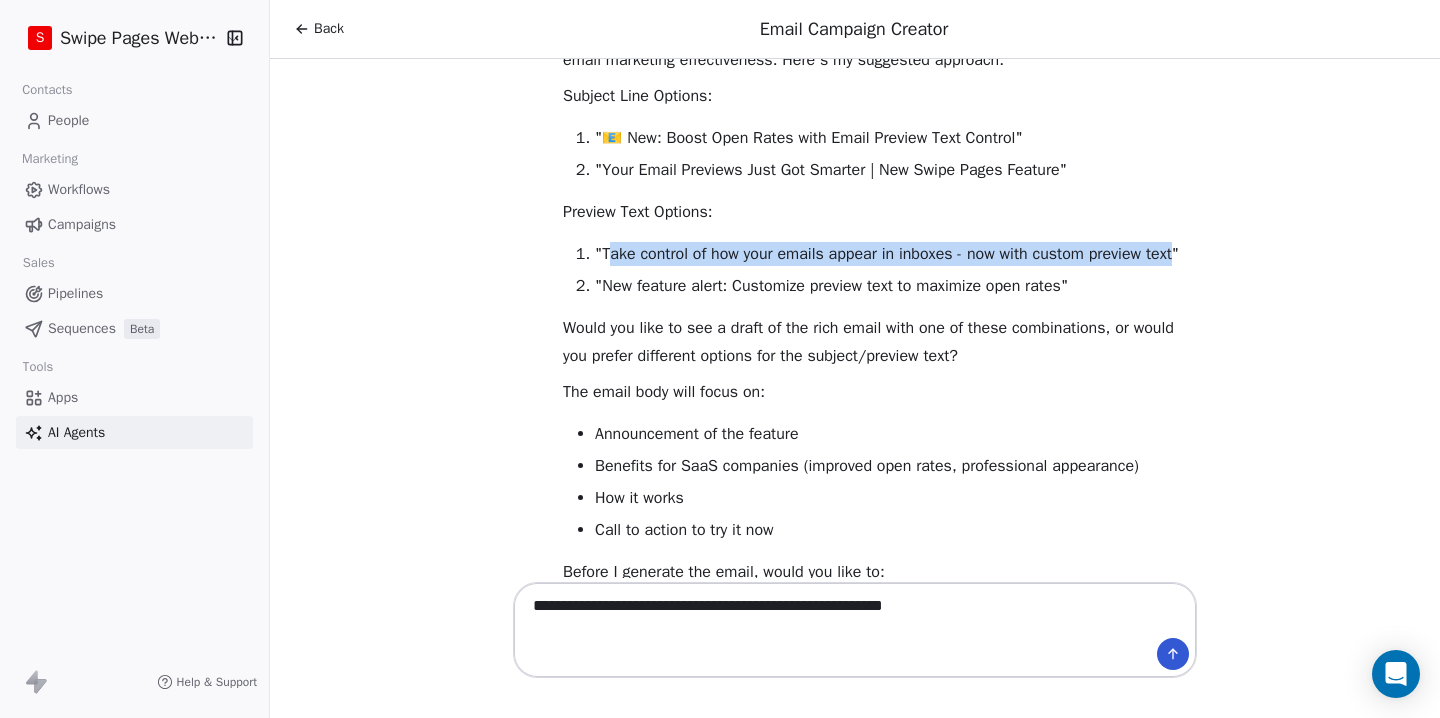 copy on "ake control of how your emails appear in inboxes - now with custom preview text" 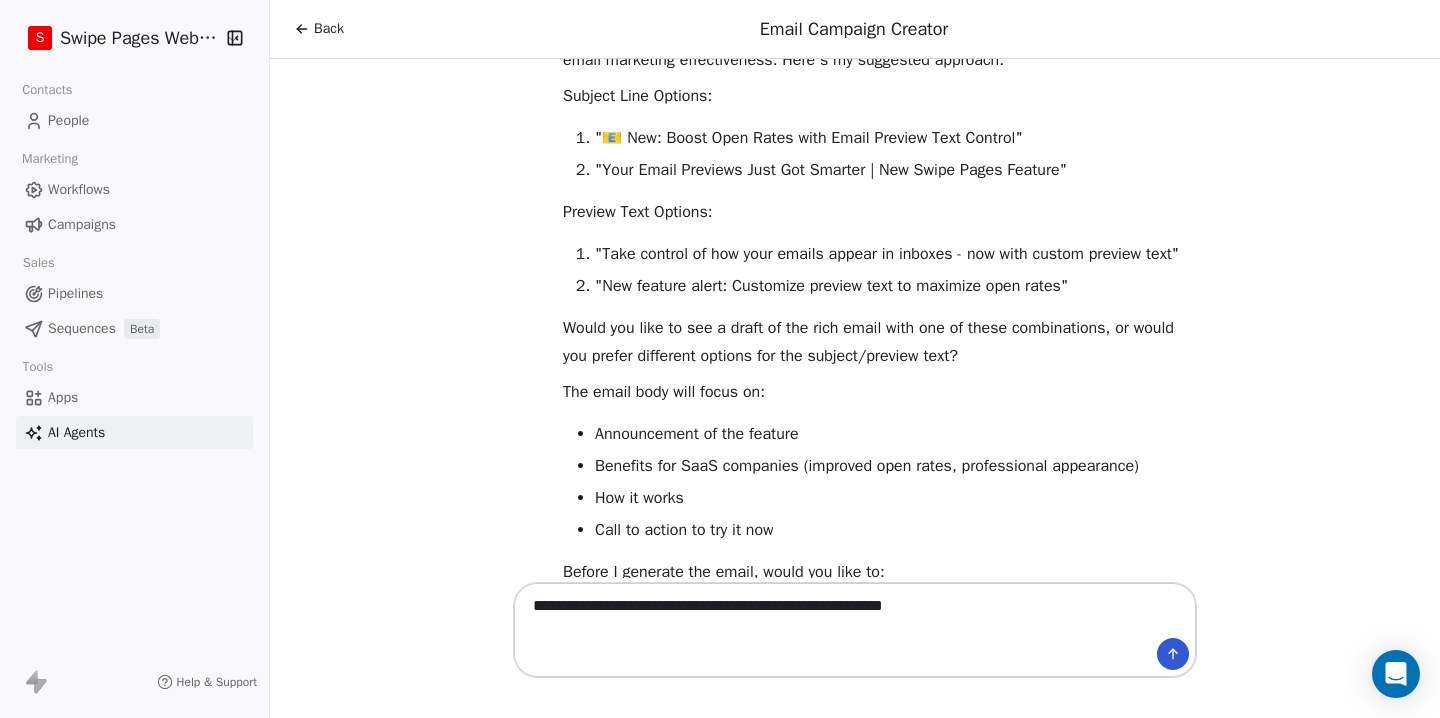 click on "**********" at bounding box center [835, 630] 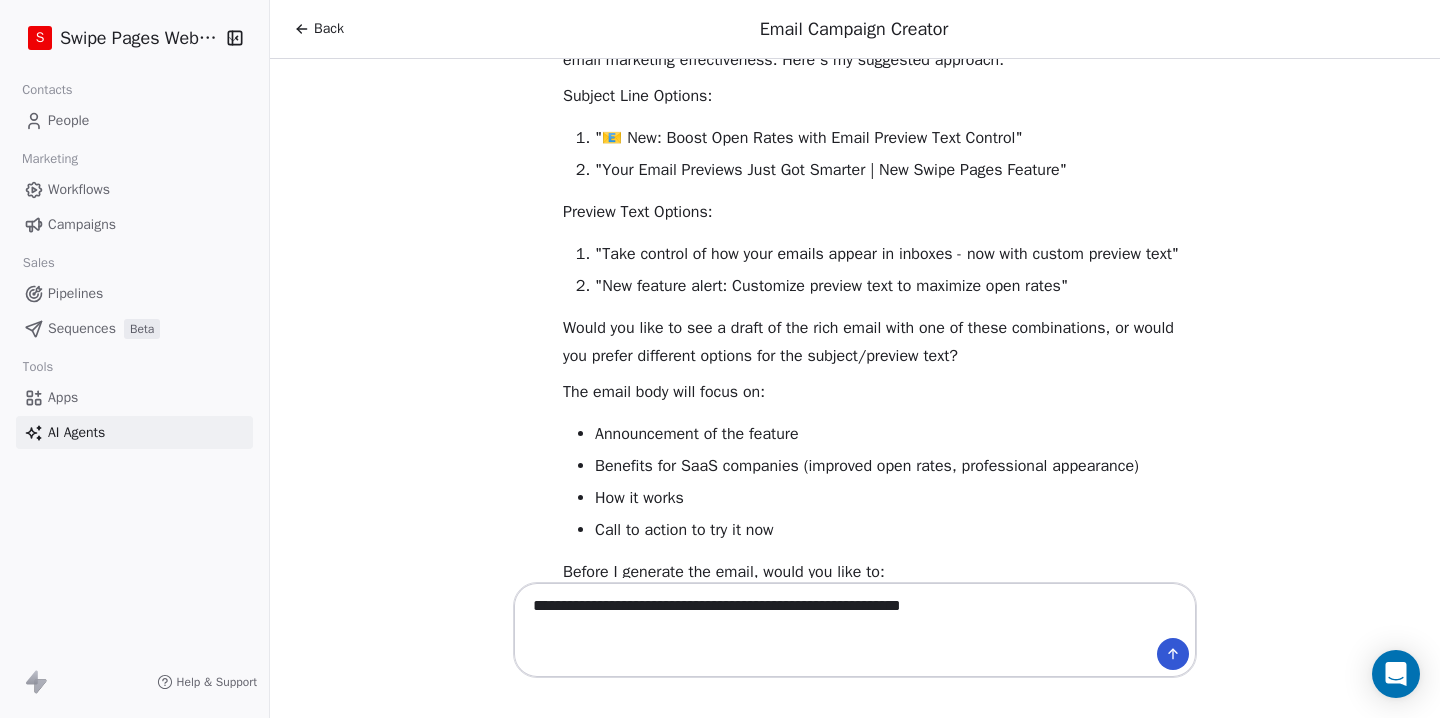 paste on "**********" 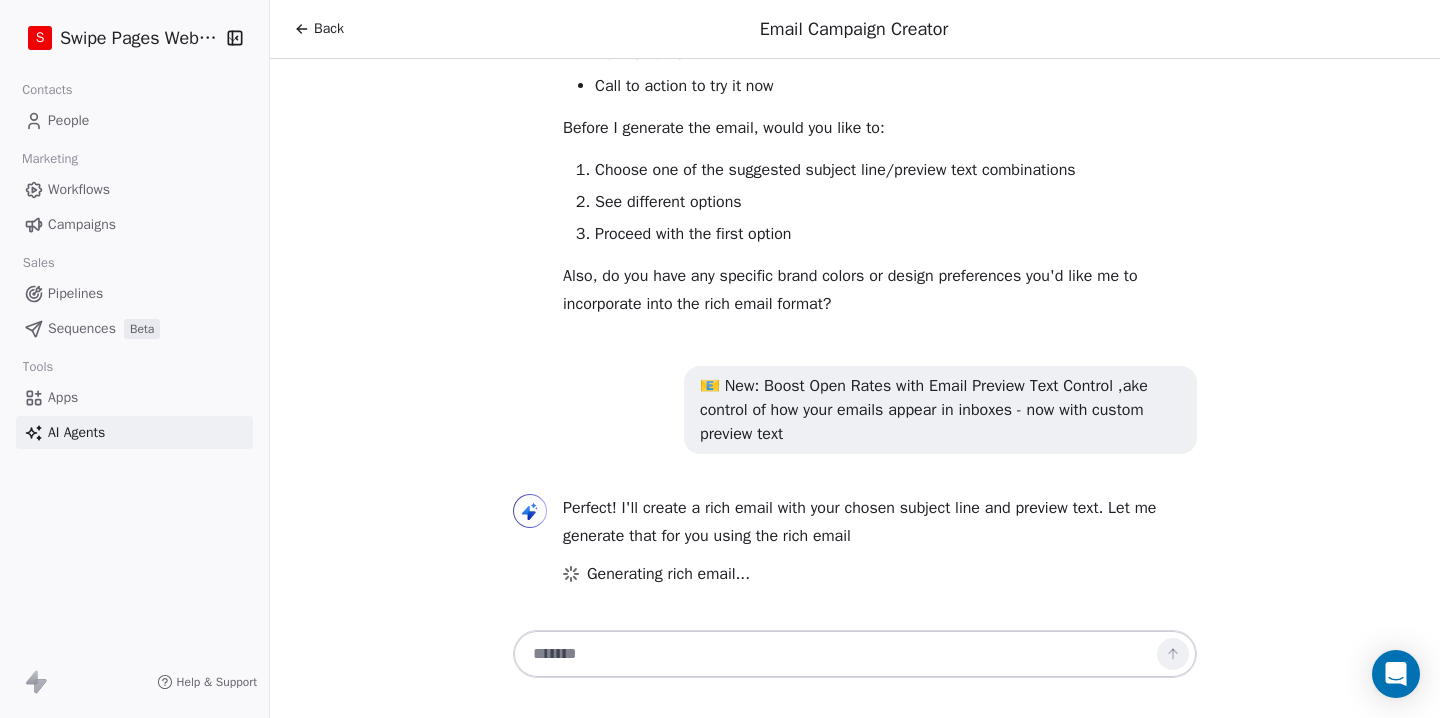scroll, scrollTop: 1333, scrollLeft: 0, axis: vertical 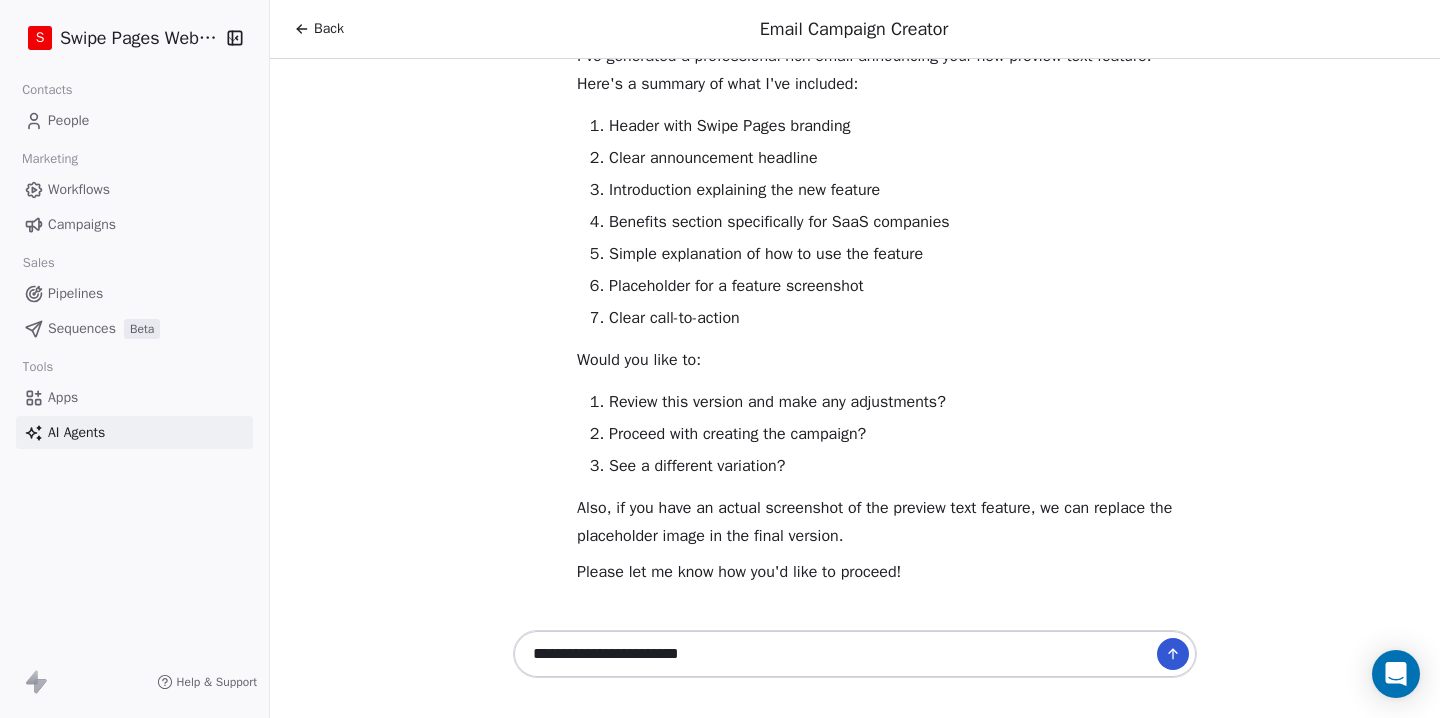 type on "**********" 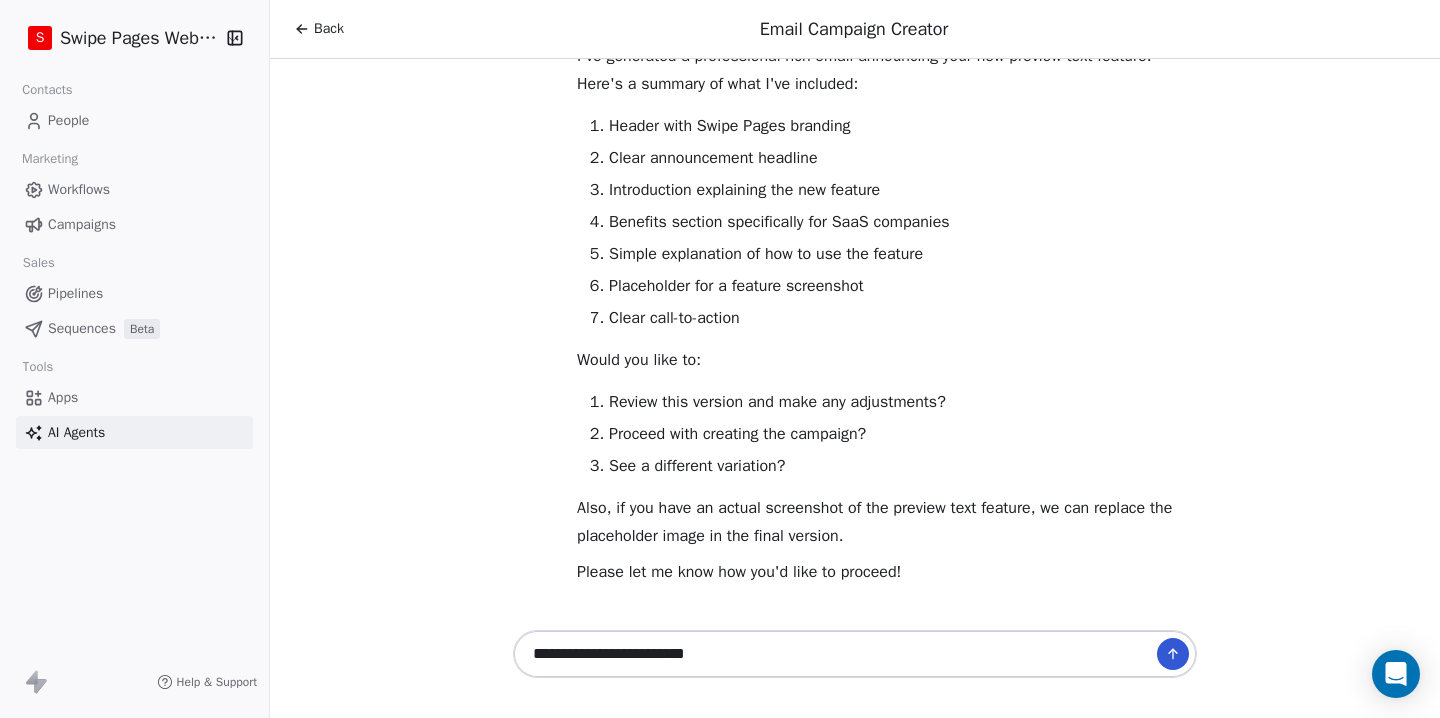 type 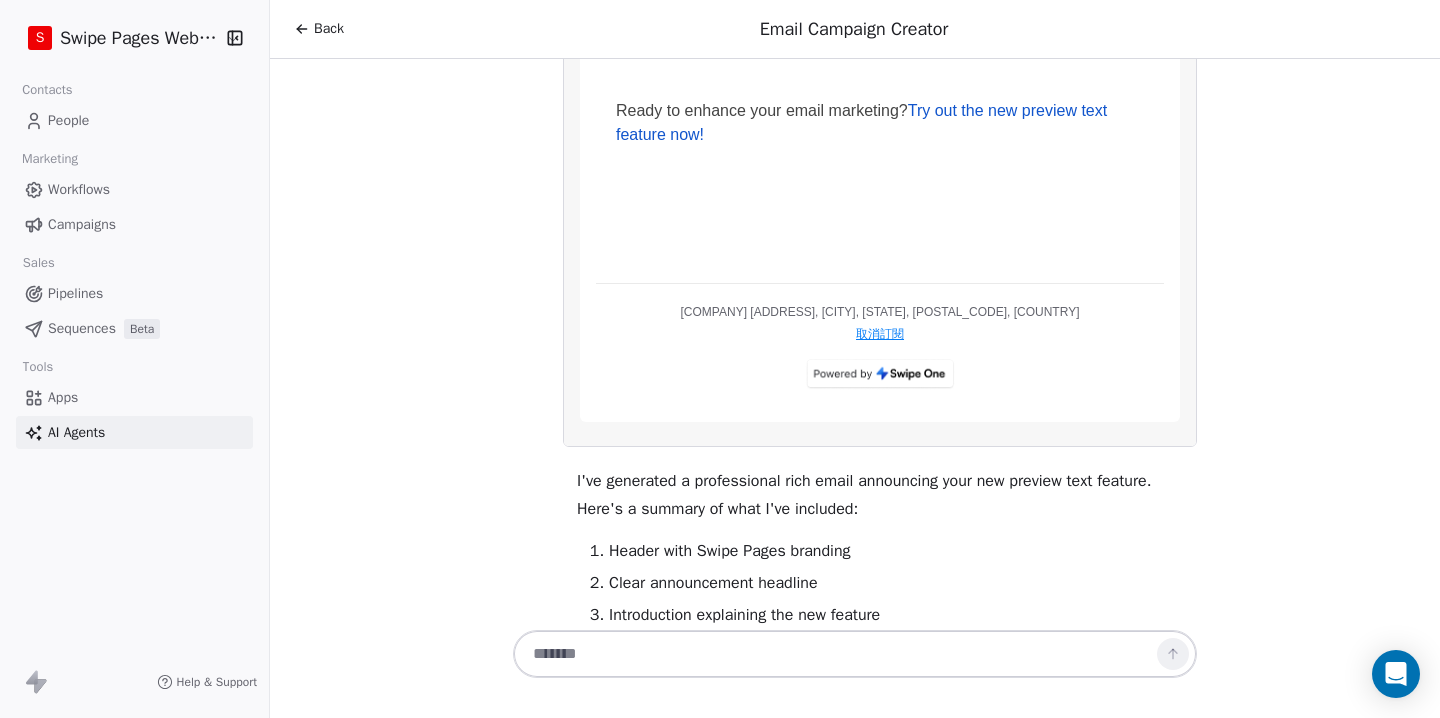 scroll, scrollTop: 1908, scrollLeft: 0, axis: vertical 